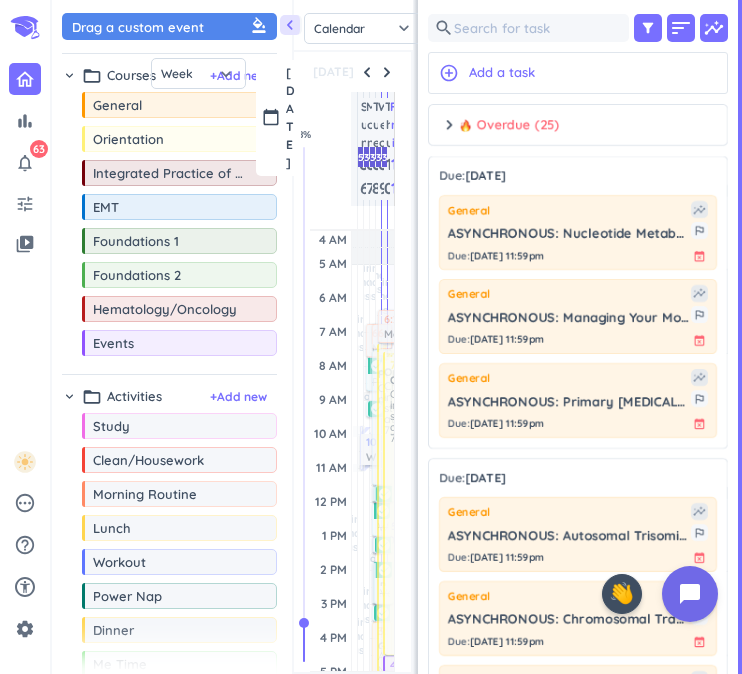 scroll, scrollTop: 0, scrollLeft: 0, axis: both 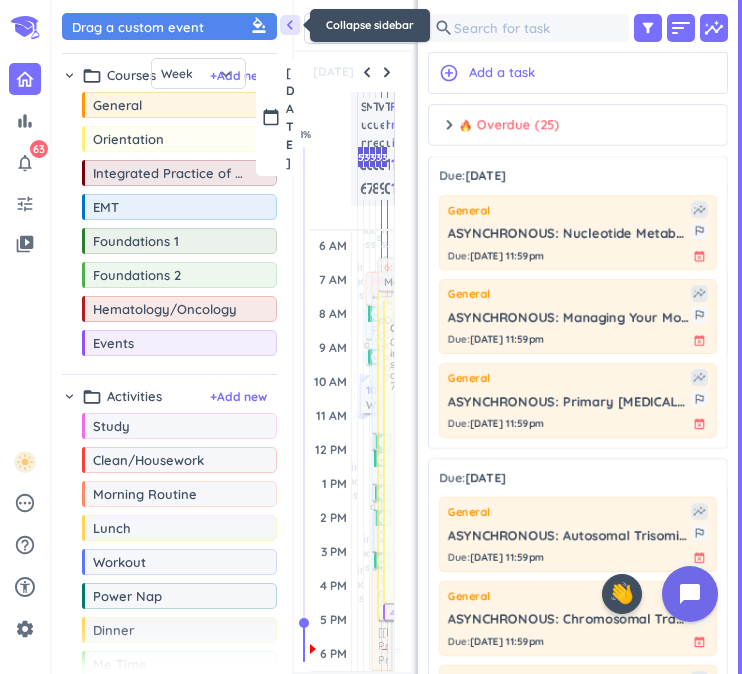 click on "chevron_left" at bounding box center (290, 25) 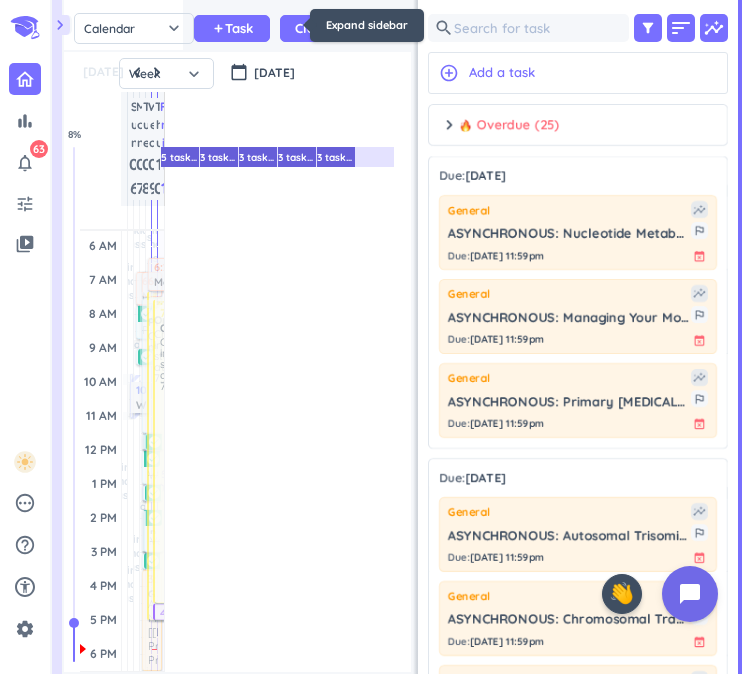 scroll, scrollTop: 1, scrollLeft: 0, axis: vertical 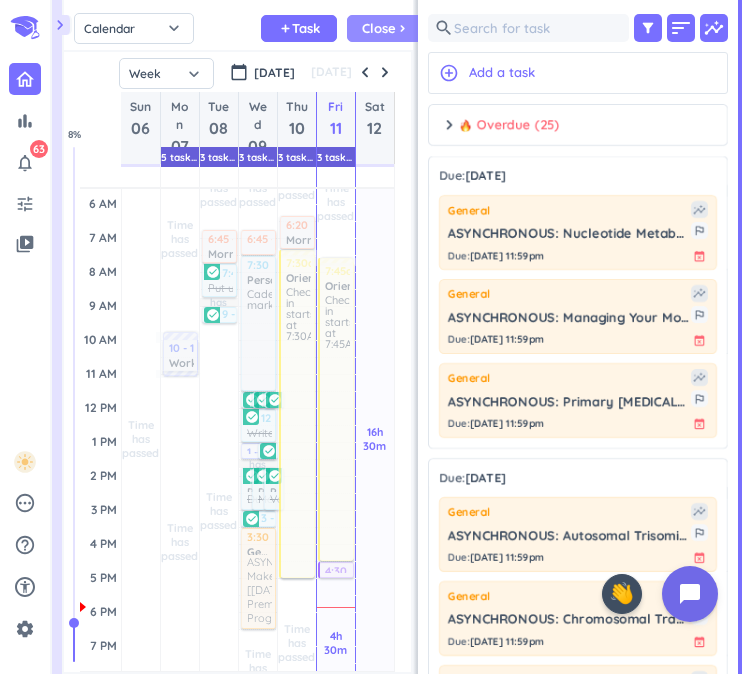 click on "Close chevron_right" at bounding box center [385, 28] 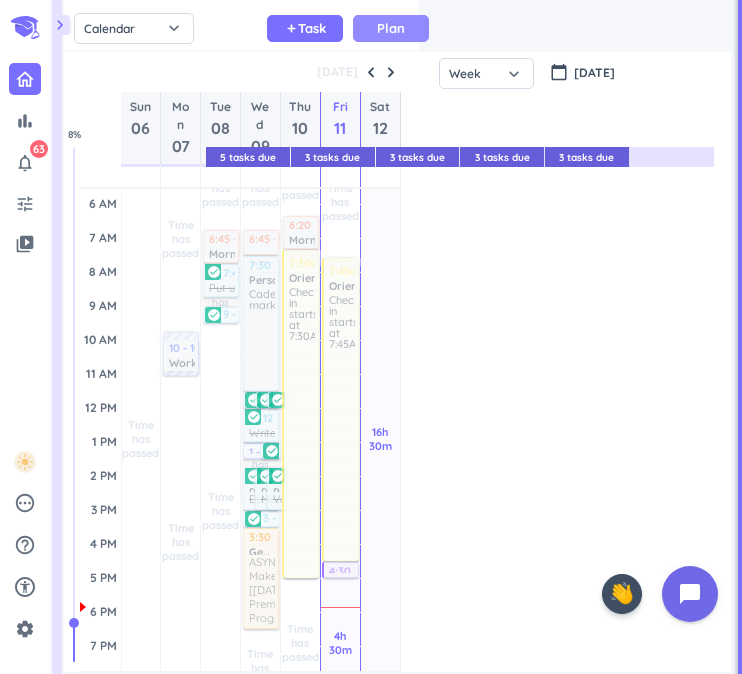 scroll, scrollTop: 1, scrollLeft: 0, axis: vertical 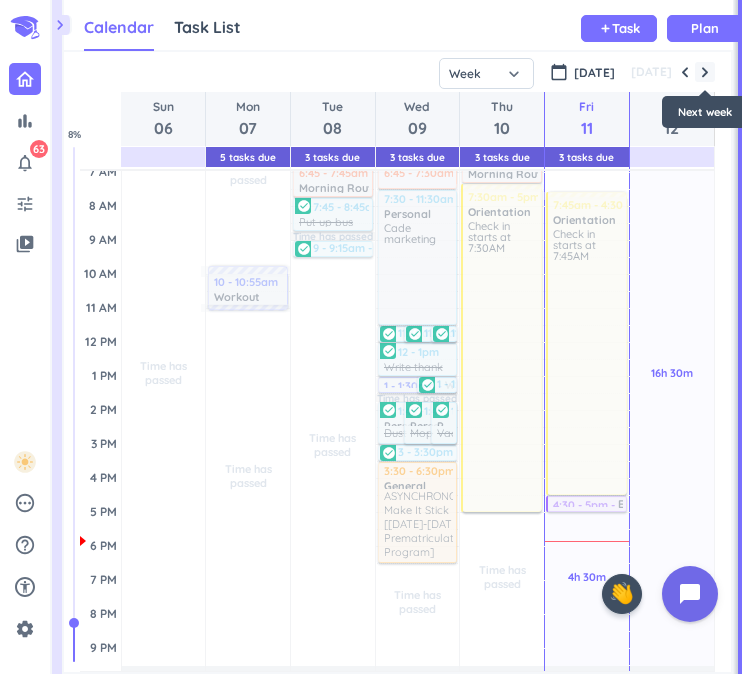 click at bounding box center (705, 72) 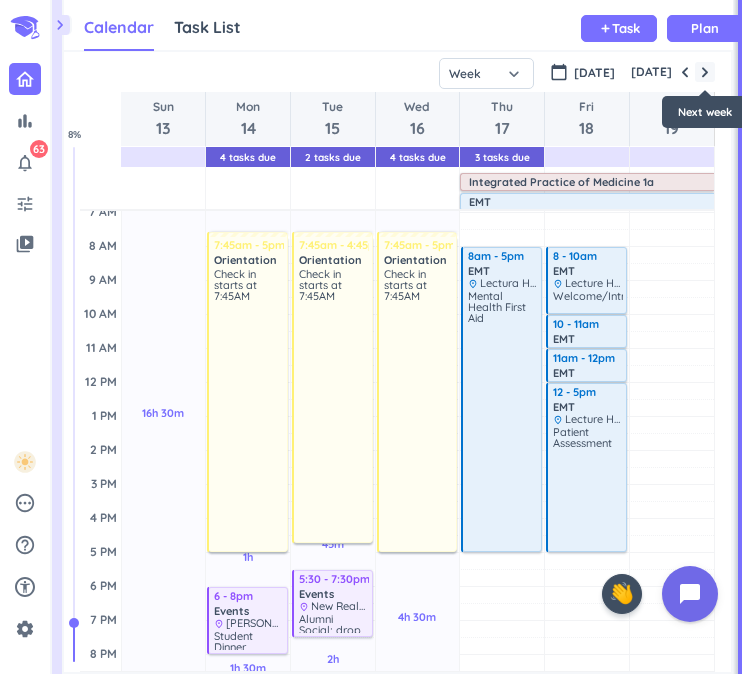 scroll, scrollTop: 52, scrollLeft: 0, axis: vertical 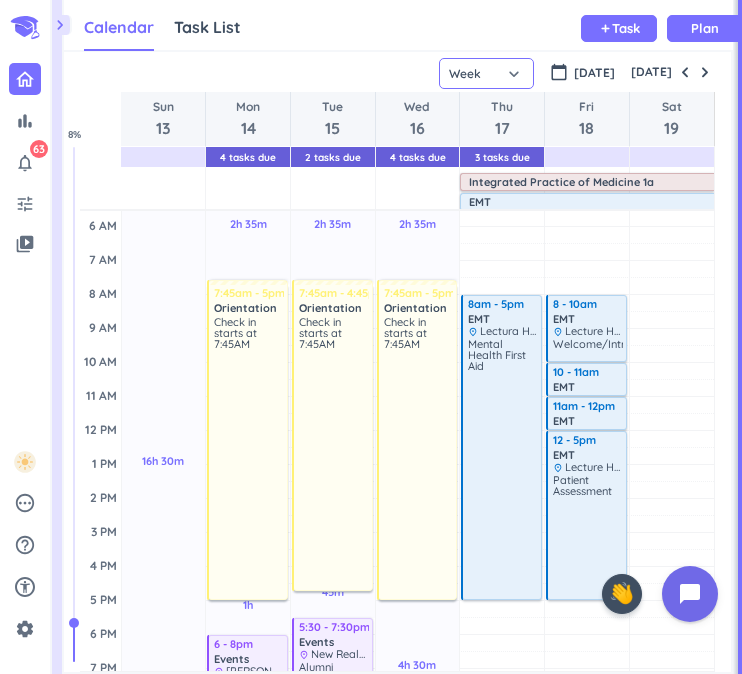 click on "Week" 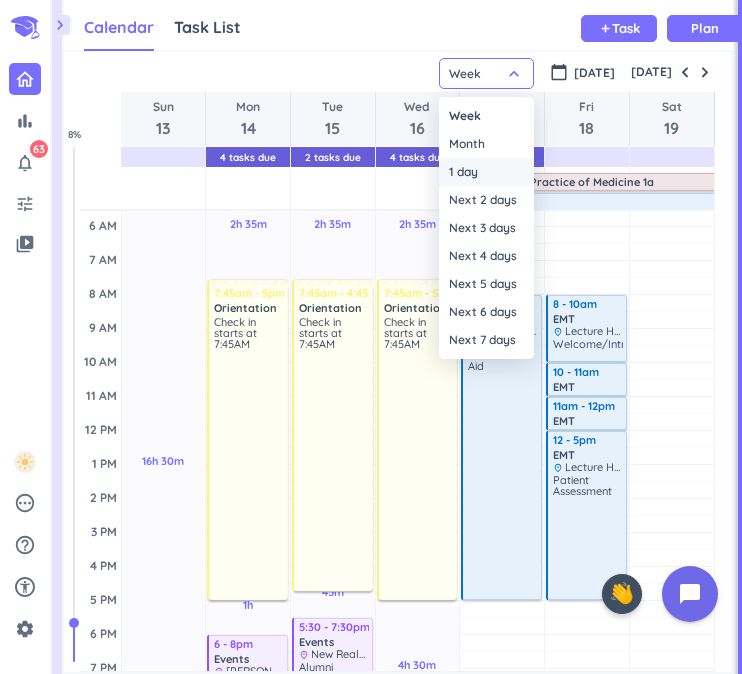 click on "1 day" at bounding box center [486, 172] 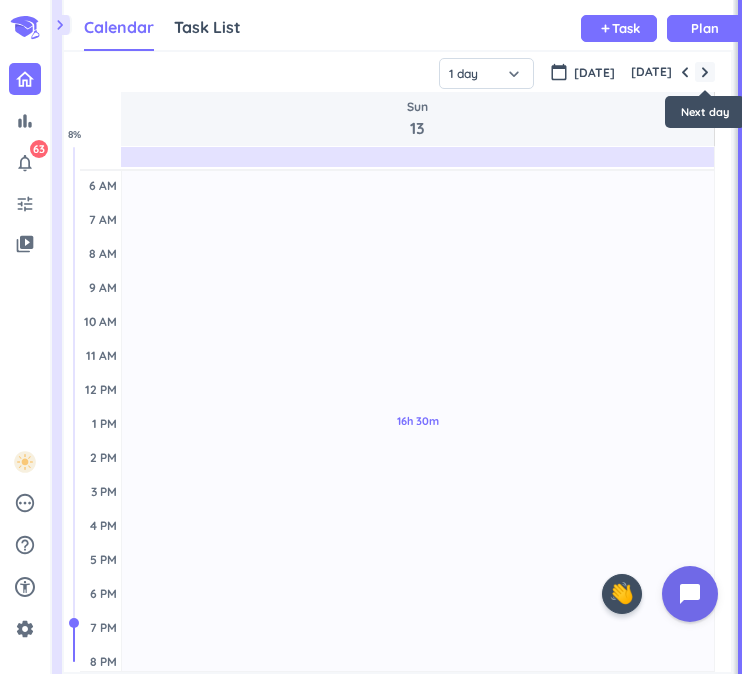 click at bounding box center [705, 72] 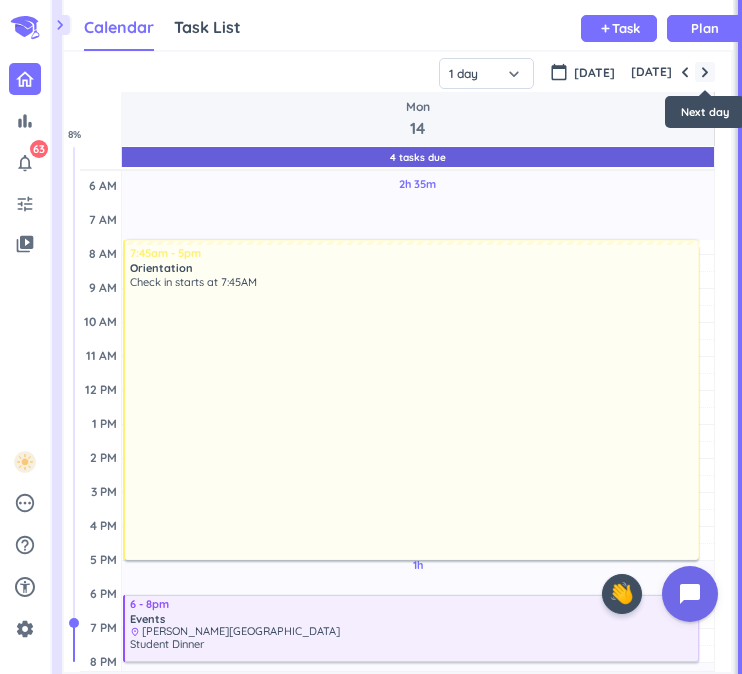 click at bounding box center [705, 72] 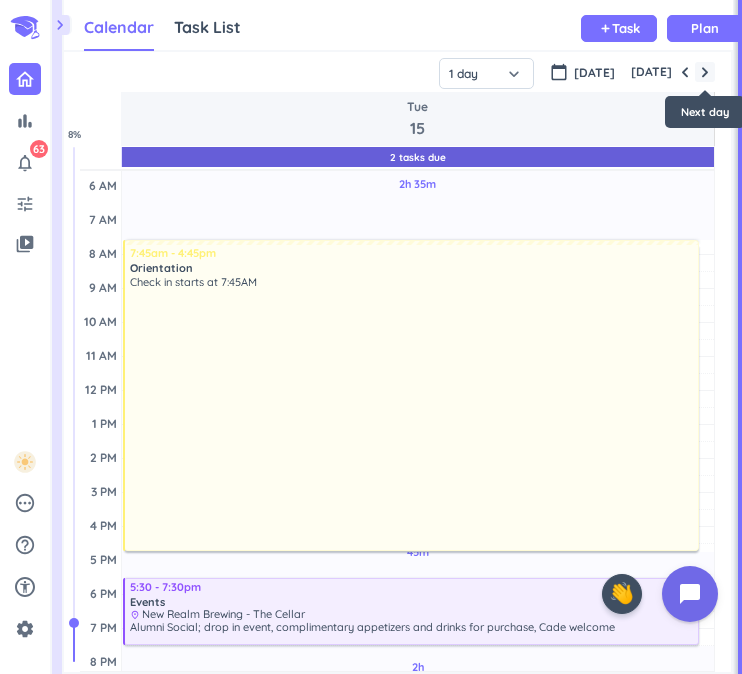 click at bounding box center [705, 72] 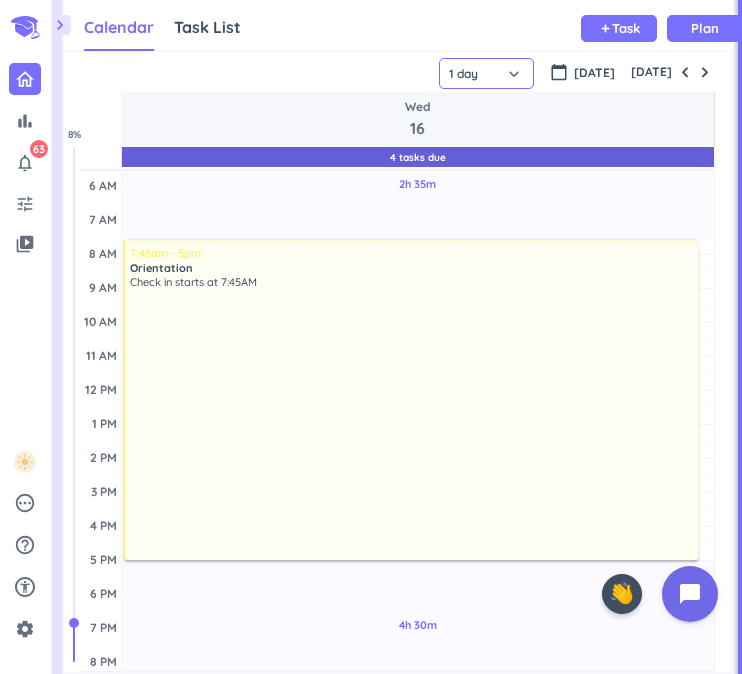 click on "1 day" 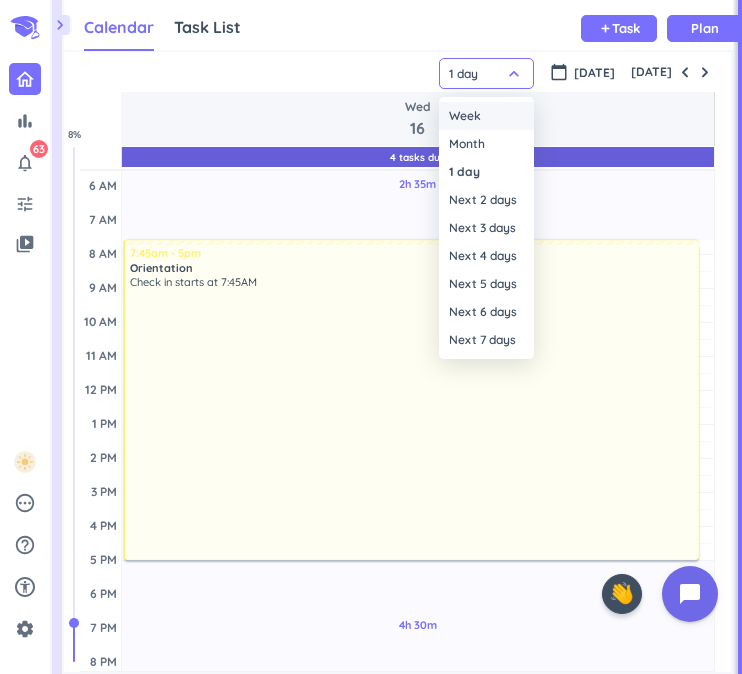click on "Week" at bounding box center [486, 116] 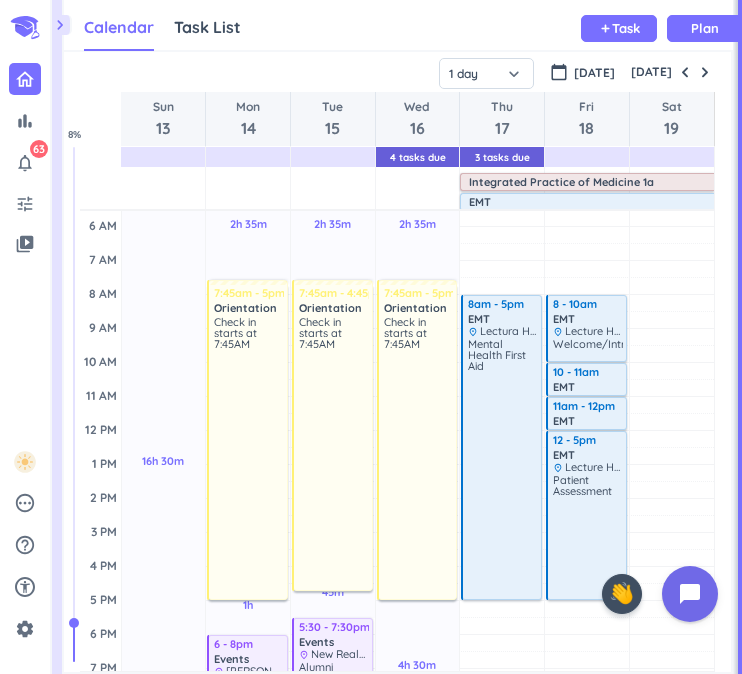type on "Week" 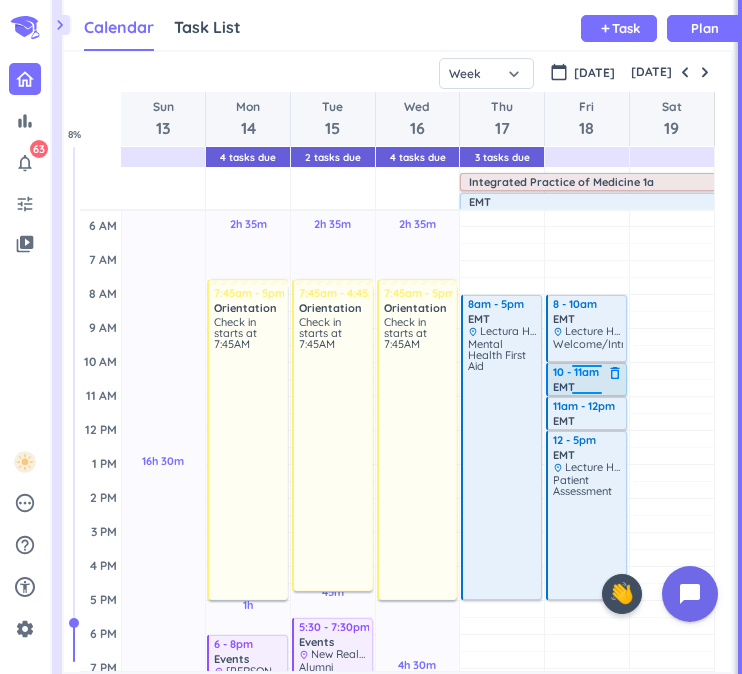 click on "EMT" at bounding box center (564, 386) 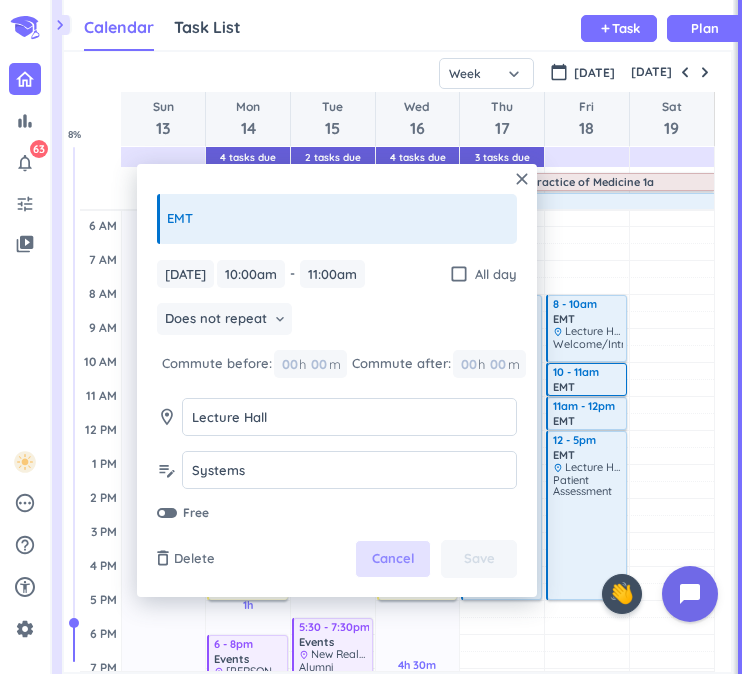 click on "Cancel" at bounding box center [393, 559] 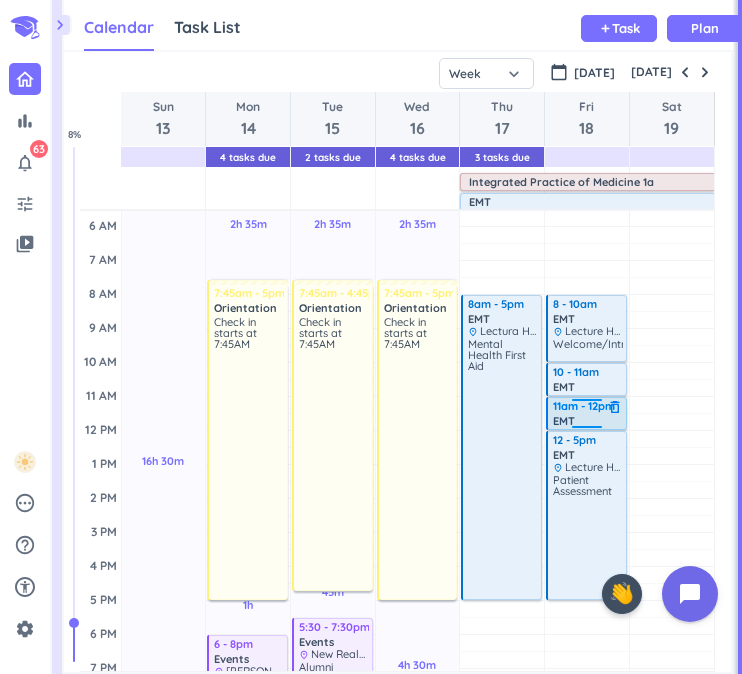 click on "EMT" at bounding box center [564, 420] 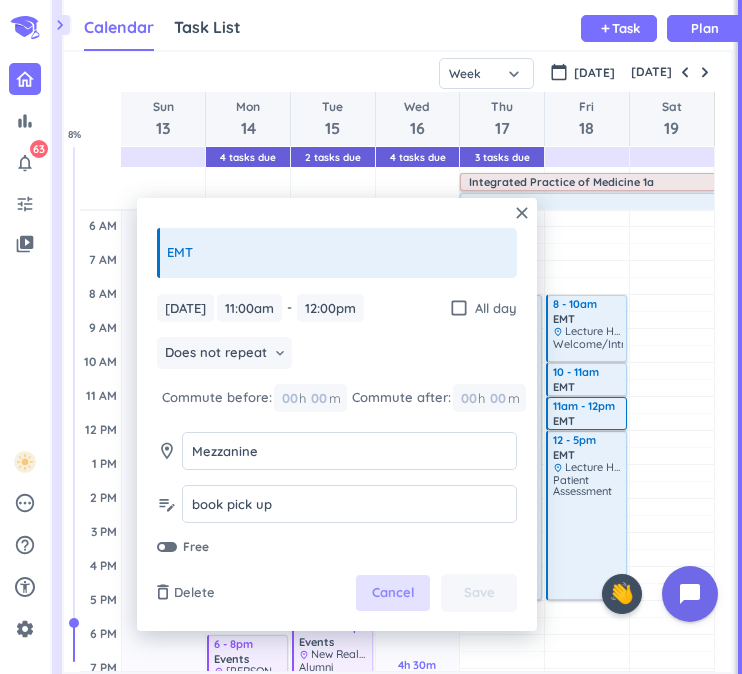 click on "Cancel" at bounding box center [393, 593] 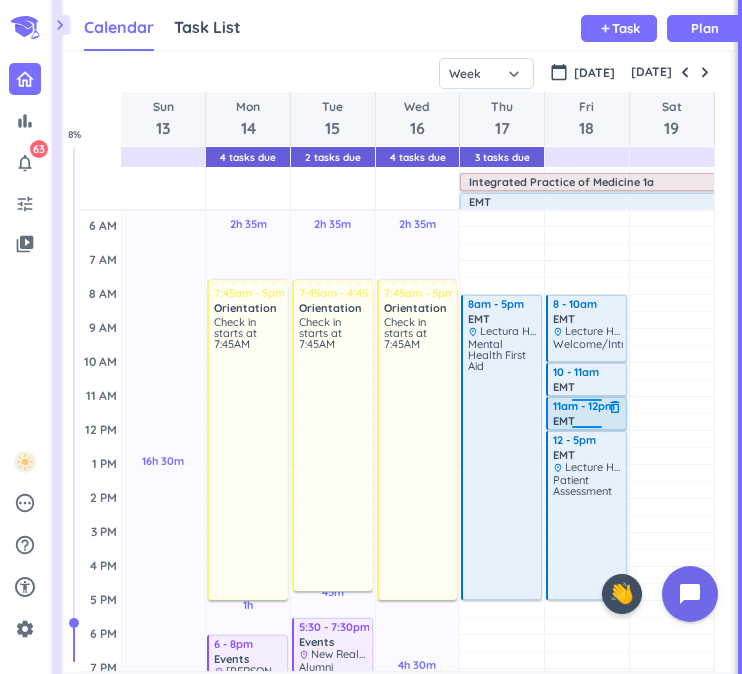 click on "EMT" at bounding box center [564, 420] 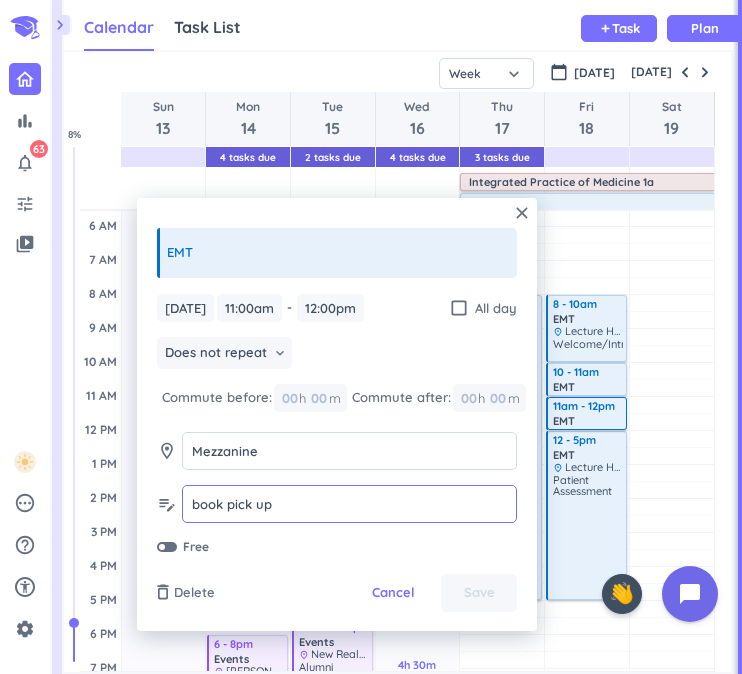 click on "book pick up" at bounding box center (349, 504) 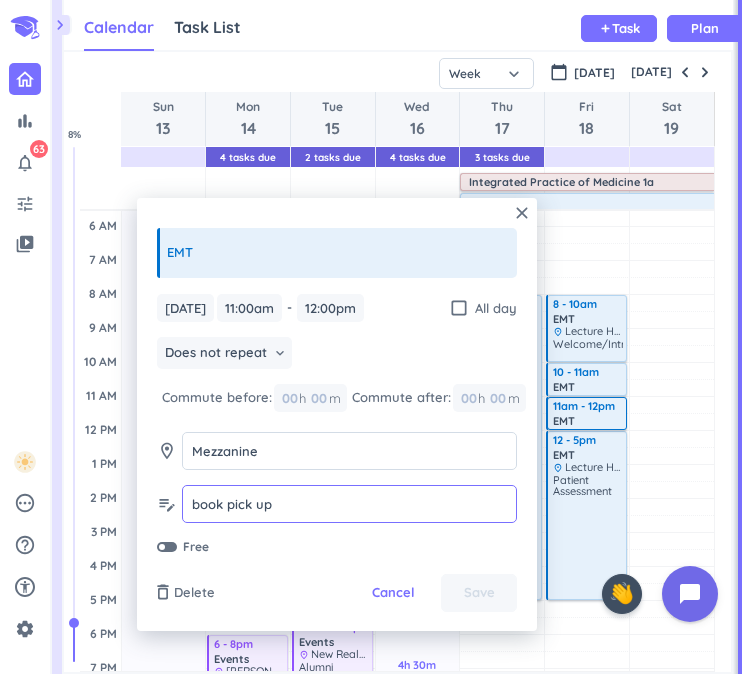 click on "book pick up" at bounding box center (349, 504) 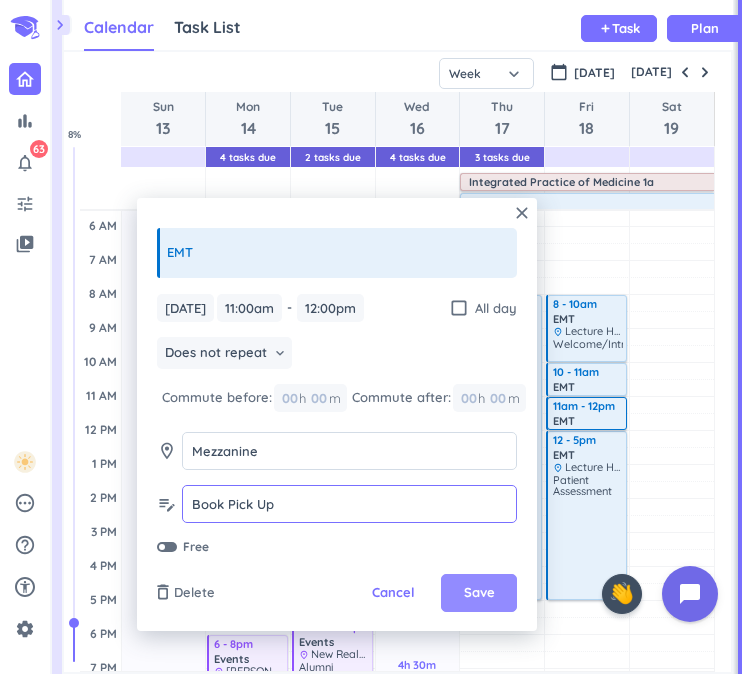 type on "Book Pick Up" 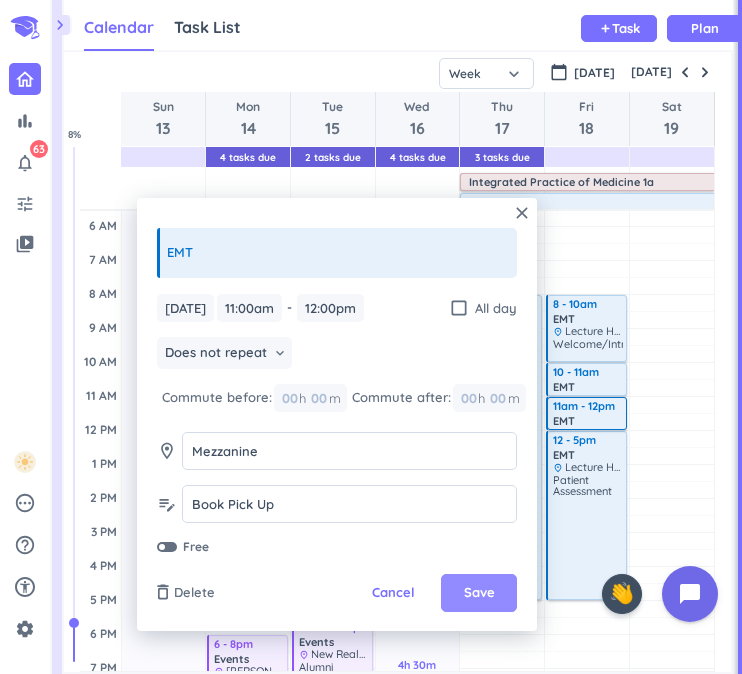 click on "Save" at bounding box center [479, 593] 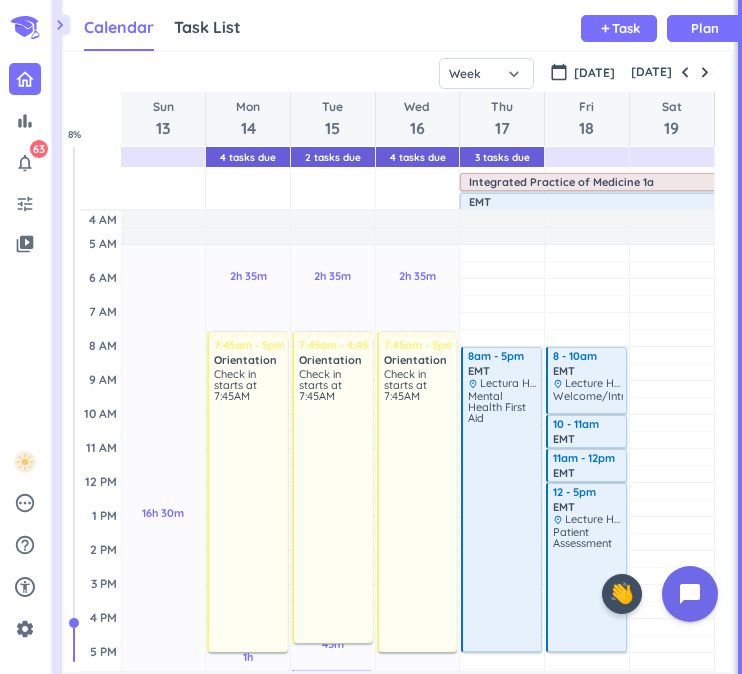 scroll, scrollTop: 0, scrollLeft: 0, axis: both 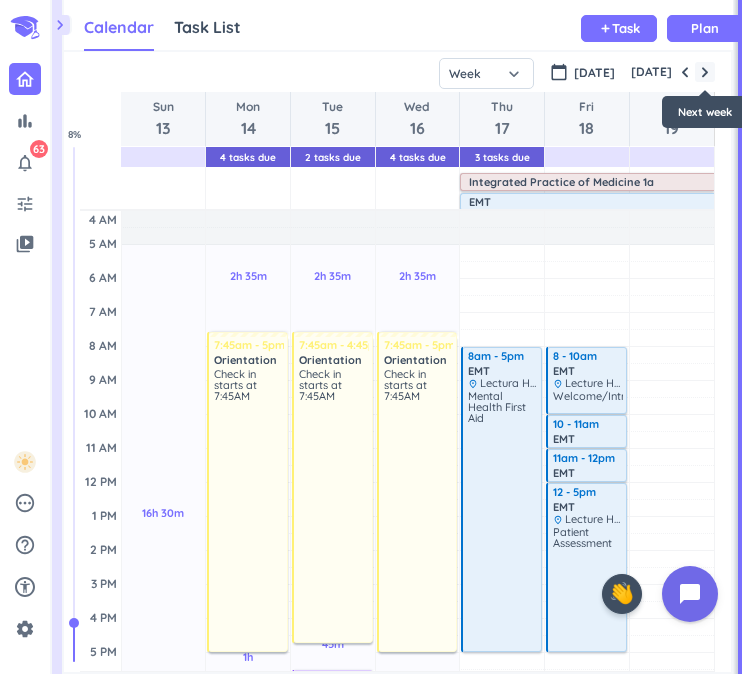 click at bounding box center [705, 72] 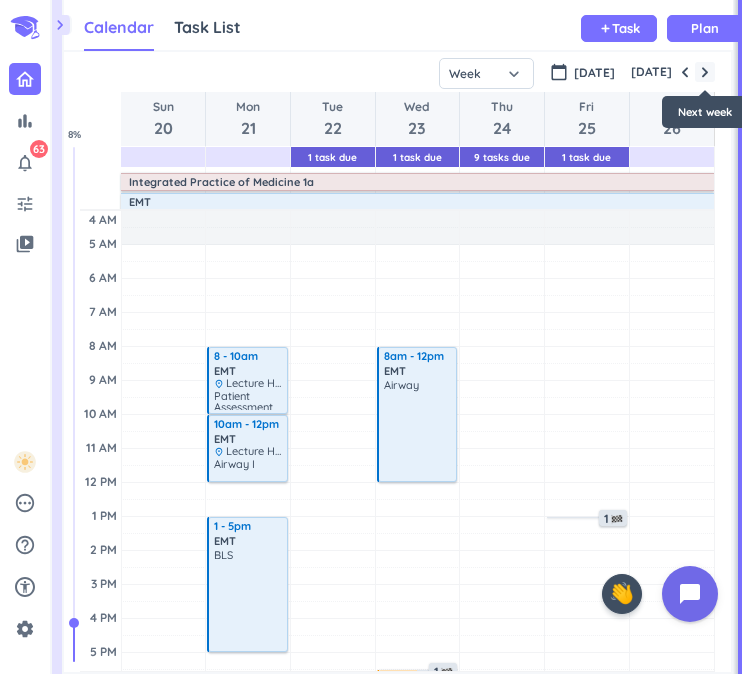 scroll, scrollTop: 52, scrollLeft: 0, axis: vertical 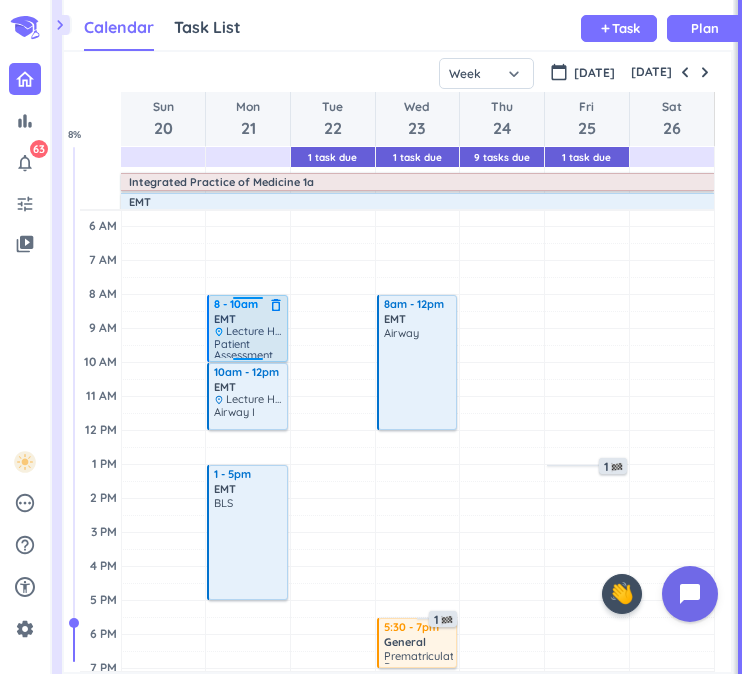 click on "Lecture Hall" at bounding box center [257, 331] 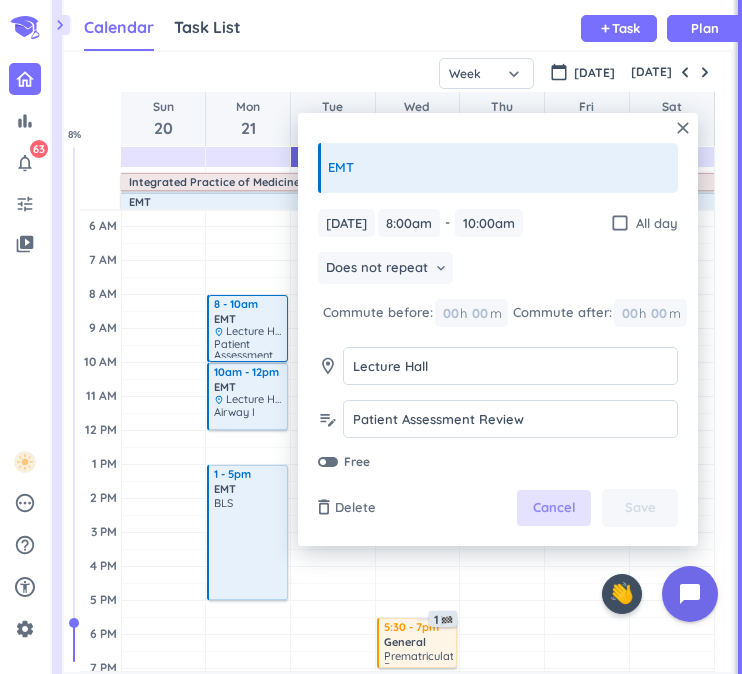 click on "Cancel" at bounding box center [554, 508] 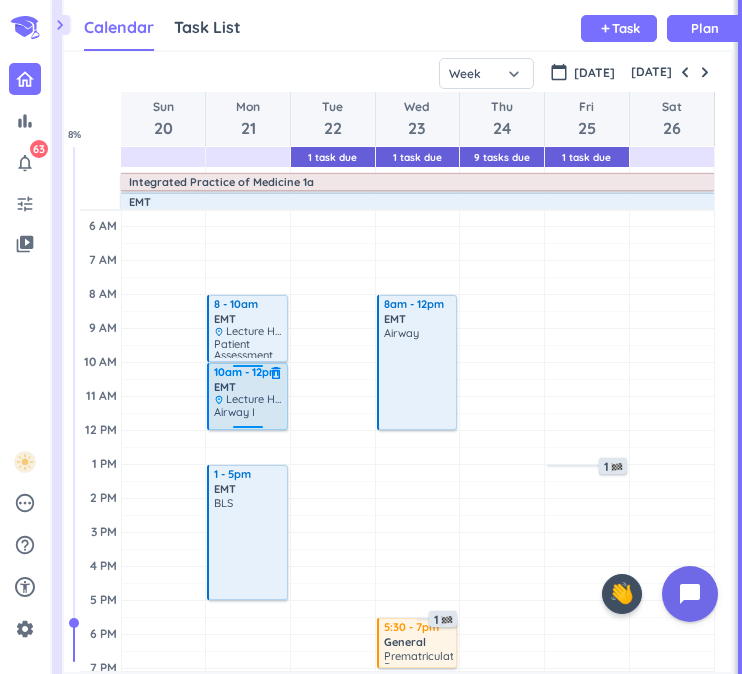 click on "Lecture Hall" at bounding box center (257, 399) 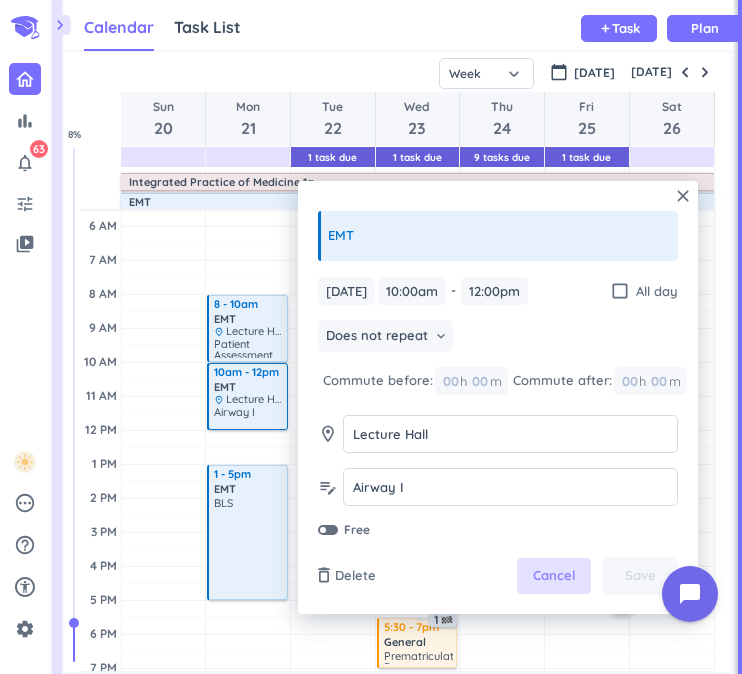 click on "Cancel" at bounding box center [554, 576] 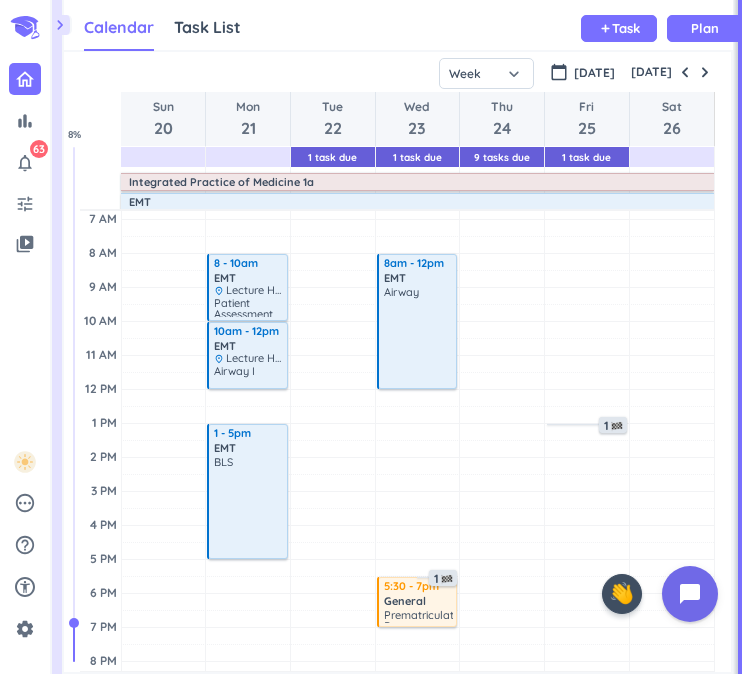 scroll, scrollTop: 116, scrollLeft: 0, axis: vertical 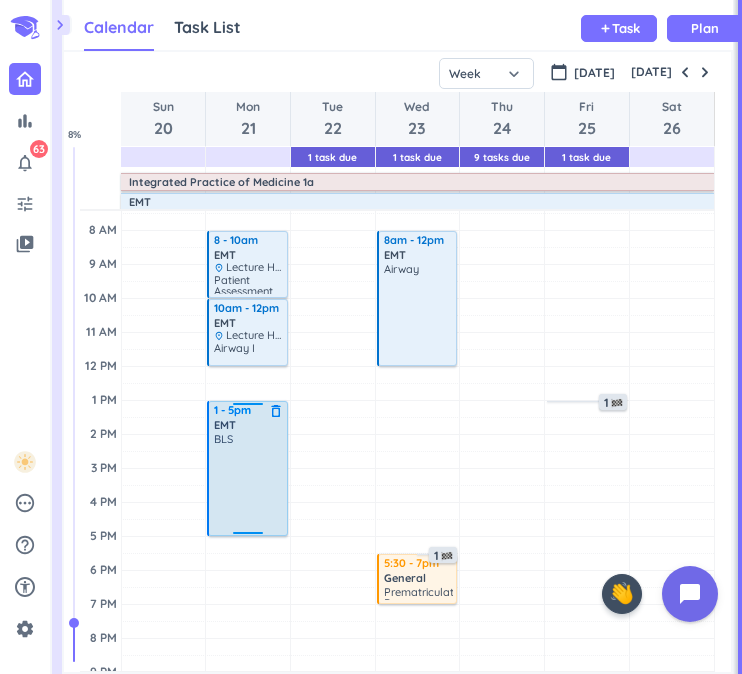 click on "BLS" at bounding box center [249, 483] 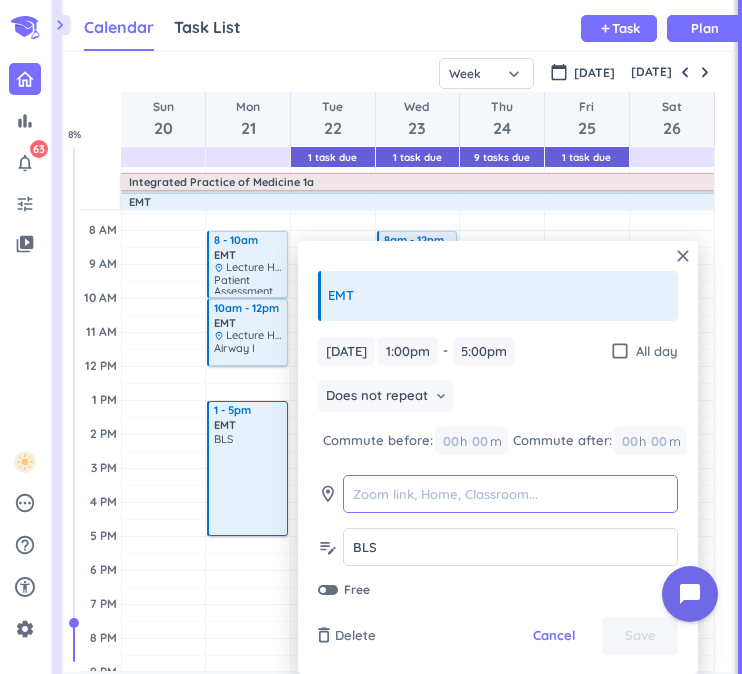 click at bounding box center [510, 494] 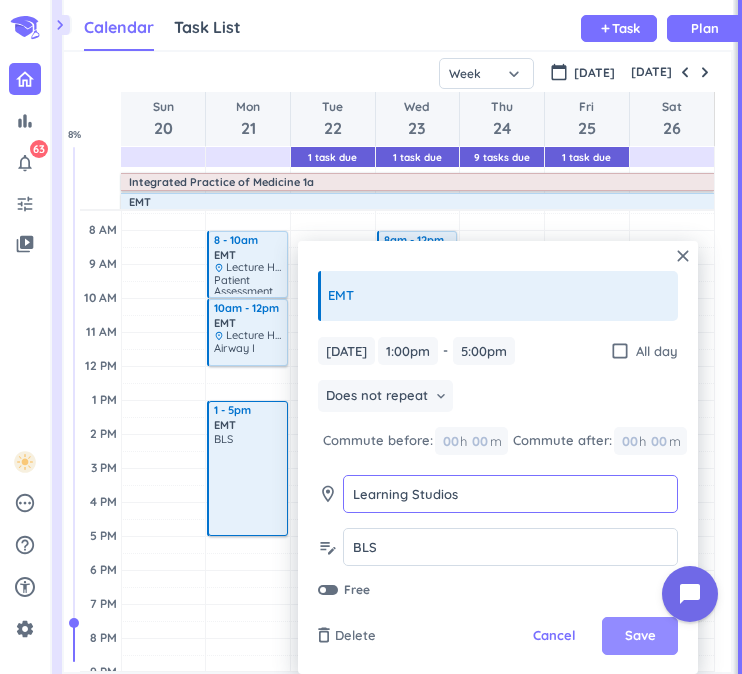 type on "Learning Studios" 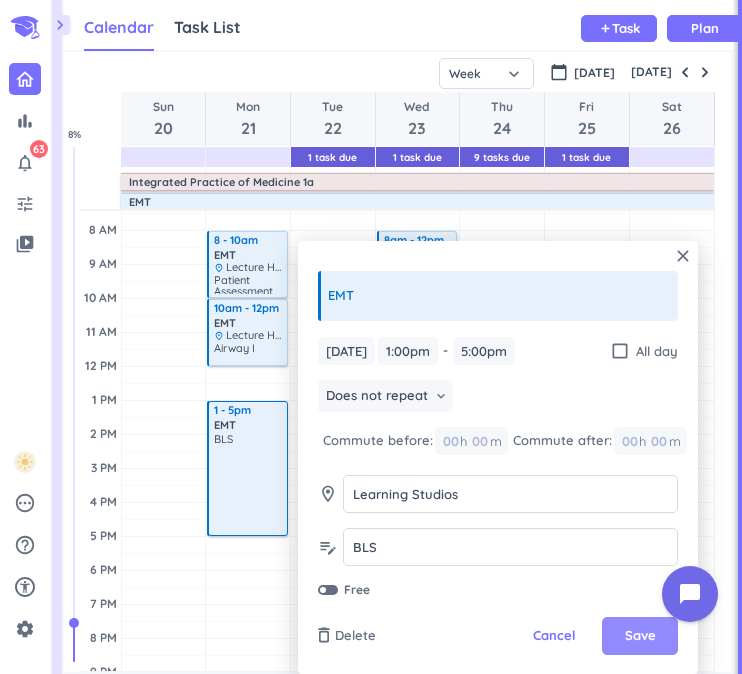 click on "Save" at bounding box center [640, 636] 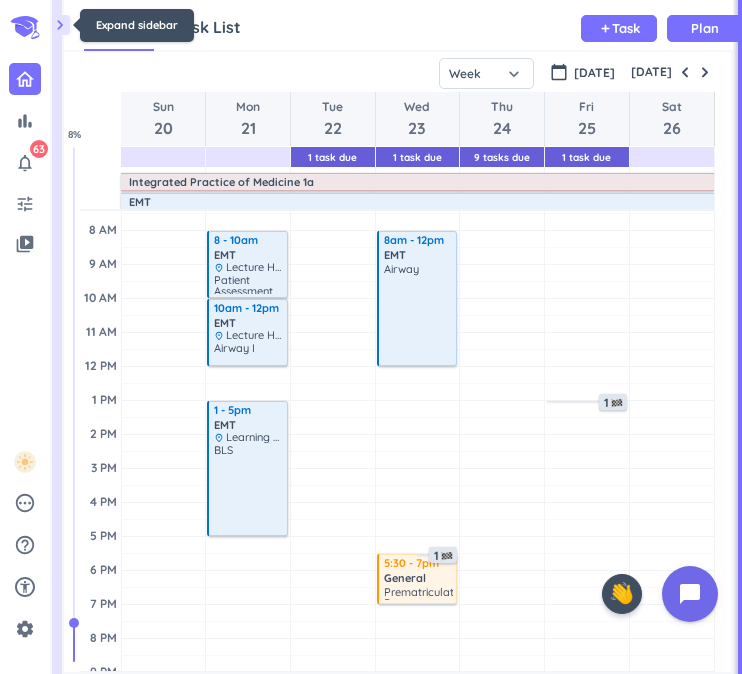 click on "chevron_right" at bounding box center (60, 25) 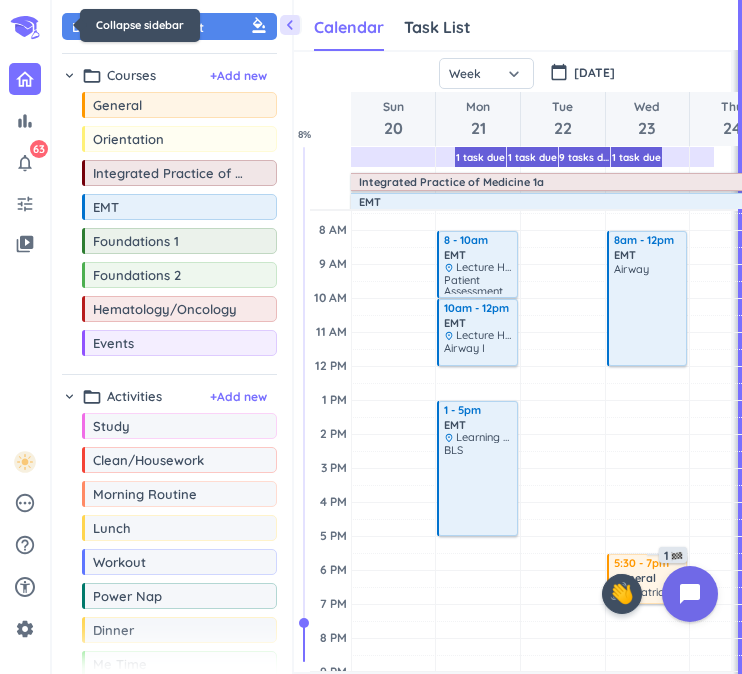 scroll, scrollTop: 50, scrollLeft: 467, axis: both 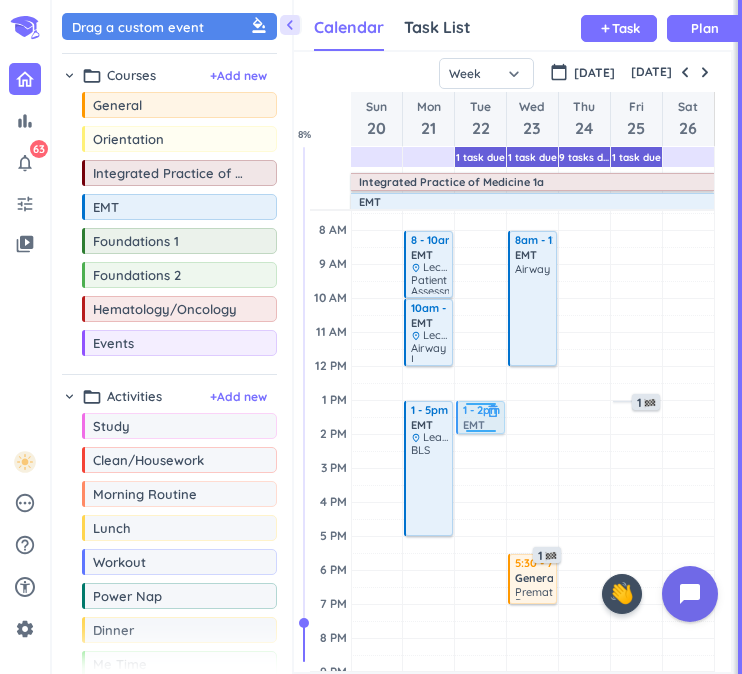 drag, startPoint x: 172, startPoint y: 212, endPoint x: 499, endPoint y: 403, distance: 378.69513 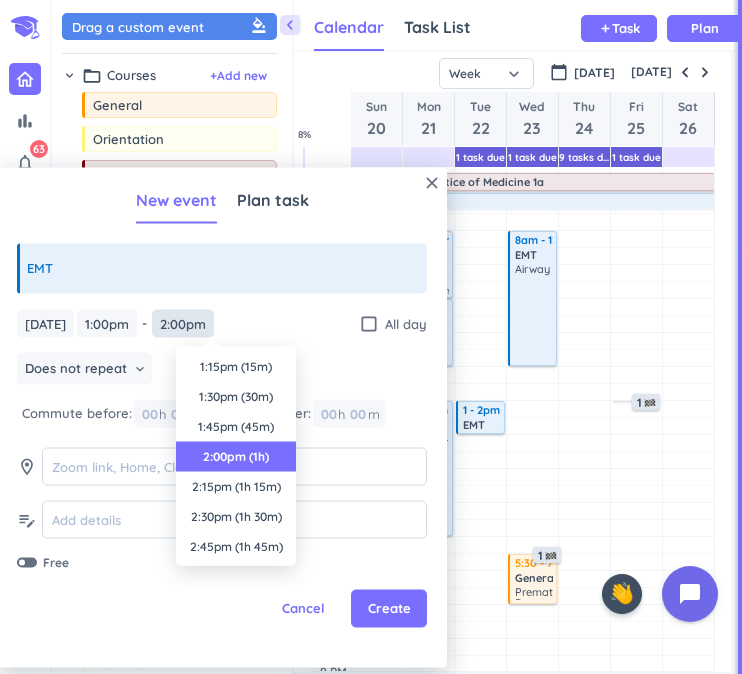 click on "2:00pm" at bounding box center [183, 323] 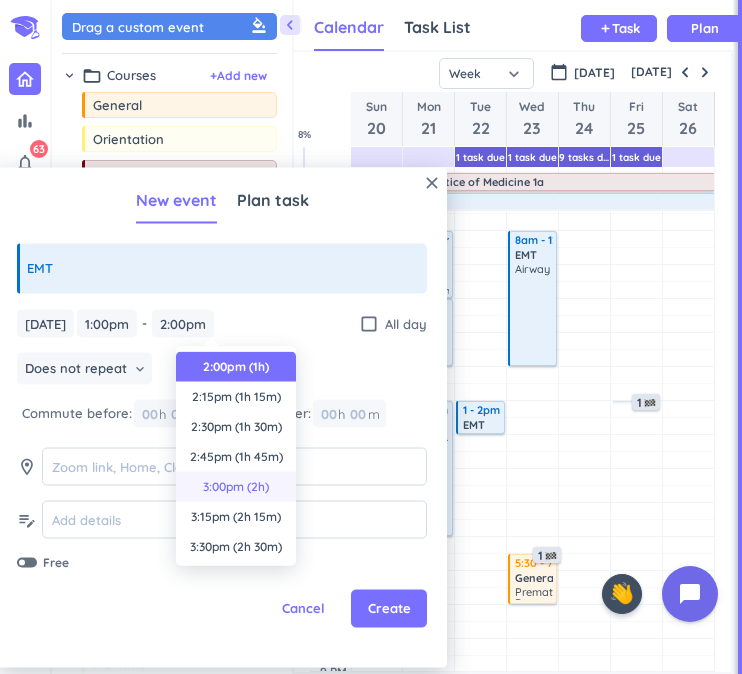 click on "3:00pm (2h)" at bounding box center [236, 487] 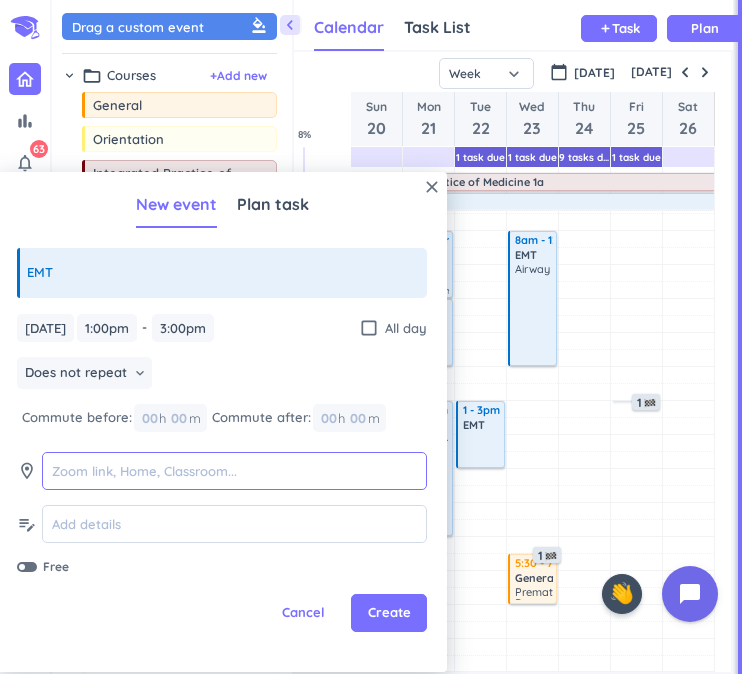 click at bounding box center [234, 471] 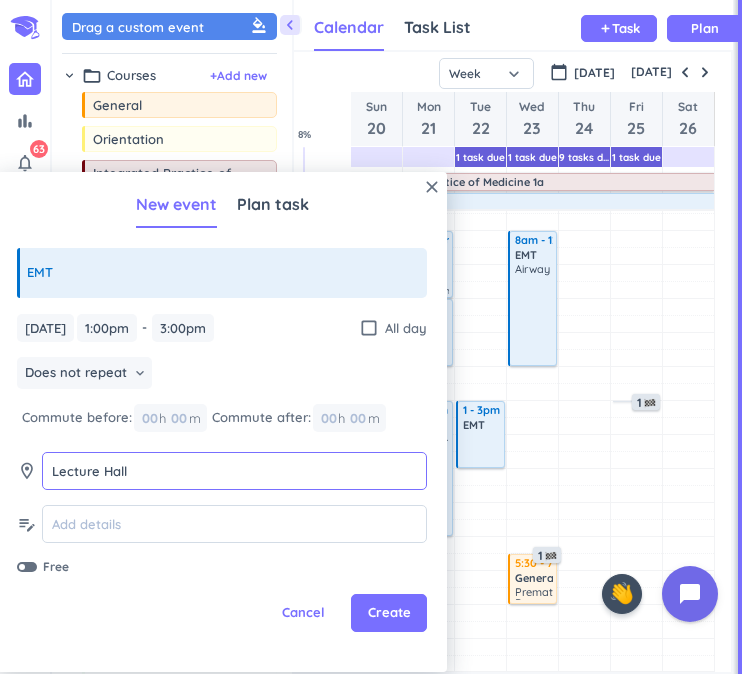 type on "Lecture Hall" 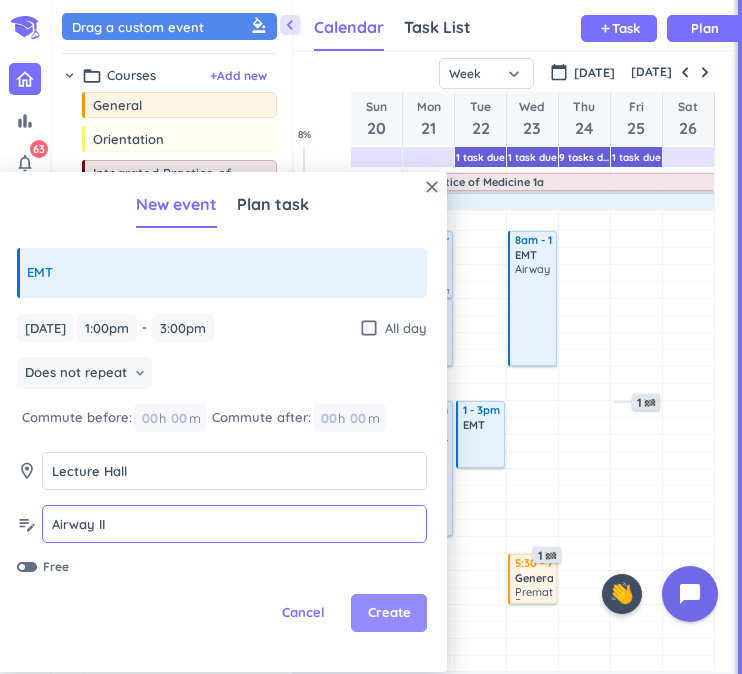 type on "Airway II" 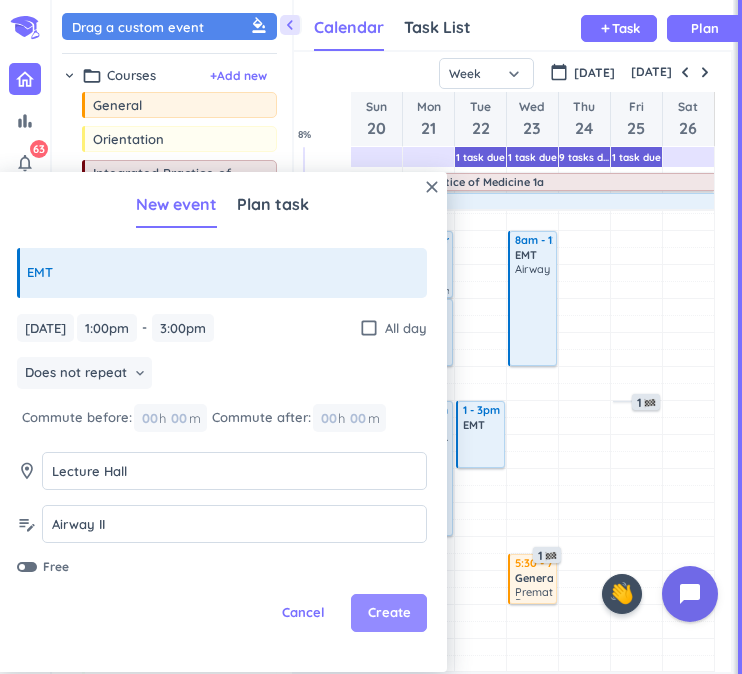 click on "Create" at bounding box center [389, 613] 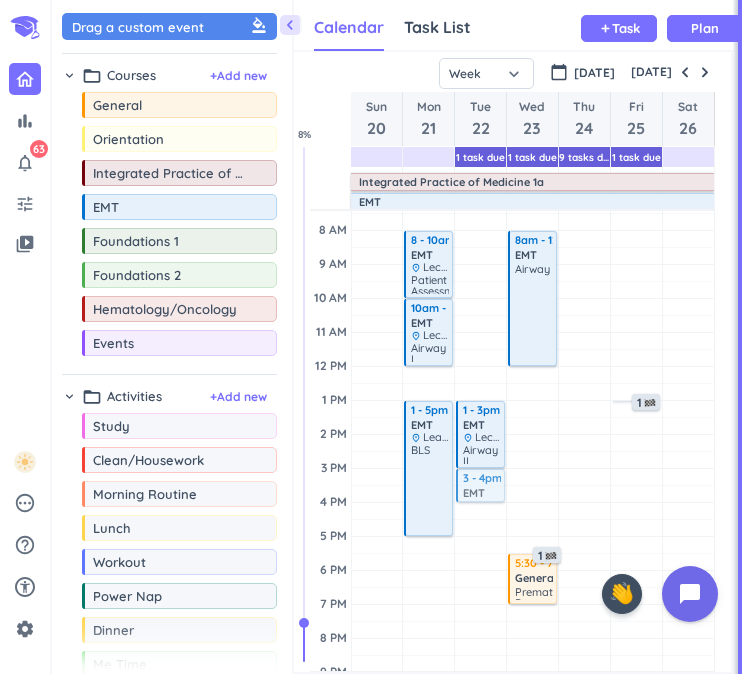 drag, startPoint x: 125, startPoint y: 208, endPoint x: 503, endPoint y: 471, distance: 460.49213 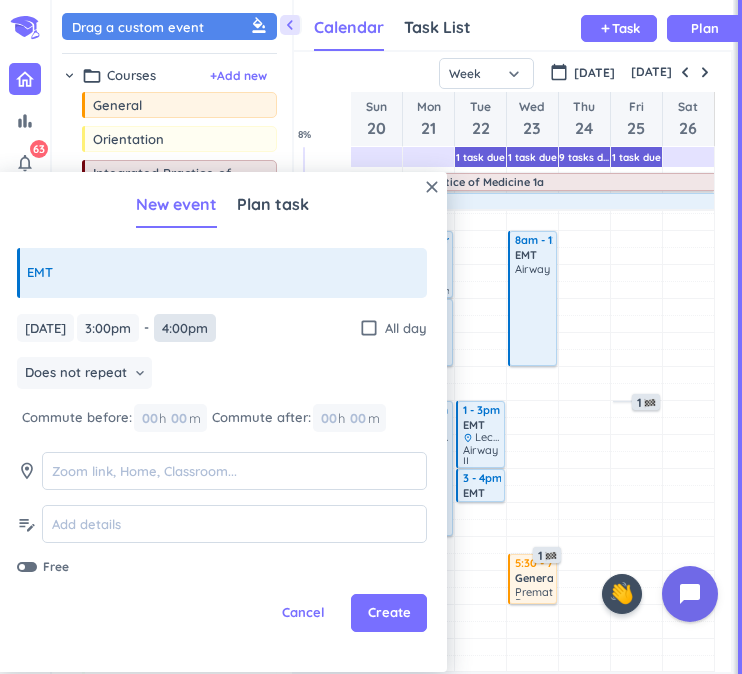 click on "4:00pm" at bounding box center [185, 328] 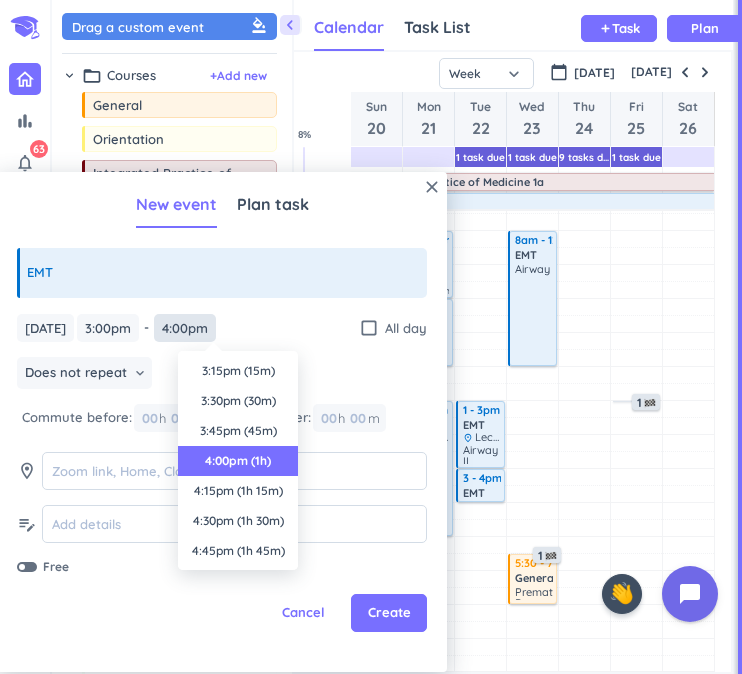 scroll, scrollTop: 90, scrollLeft: 0, axis: vertical 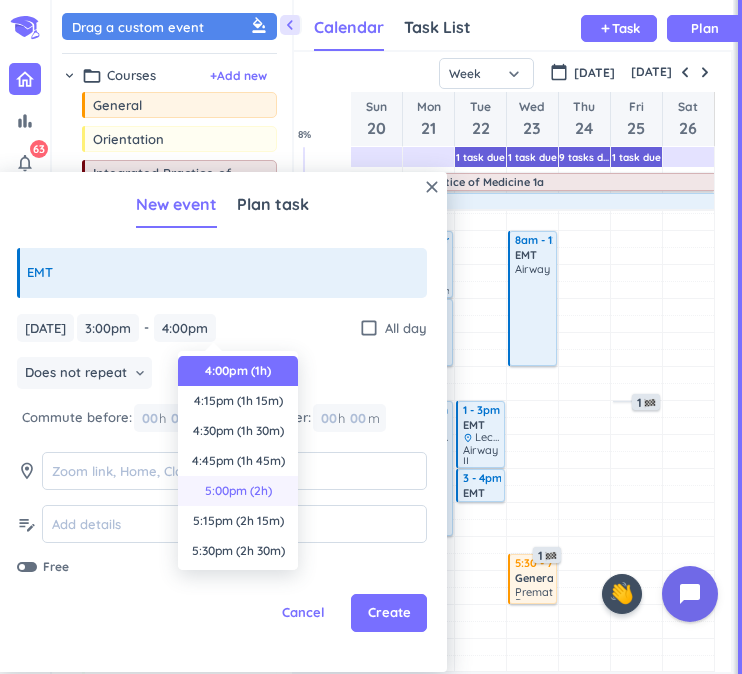 click on "5:00pm (2h)" at bounding box center (238, 491) 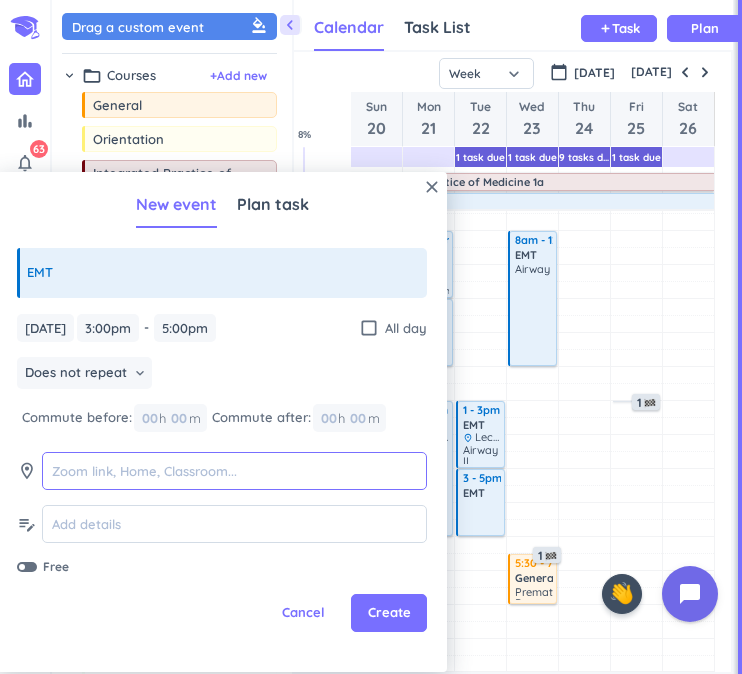 click at bounding box center (234, 471) 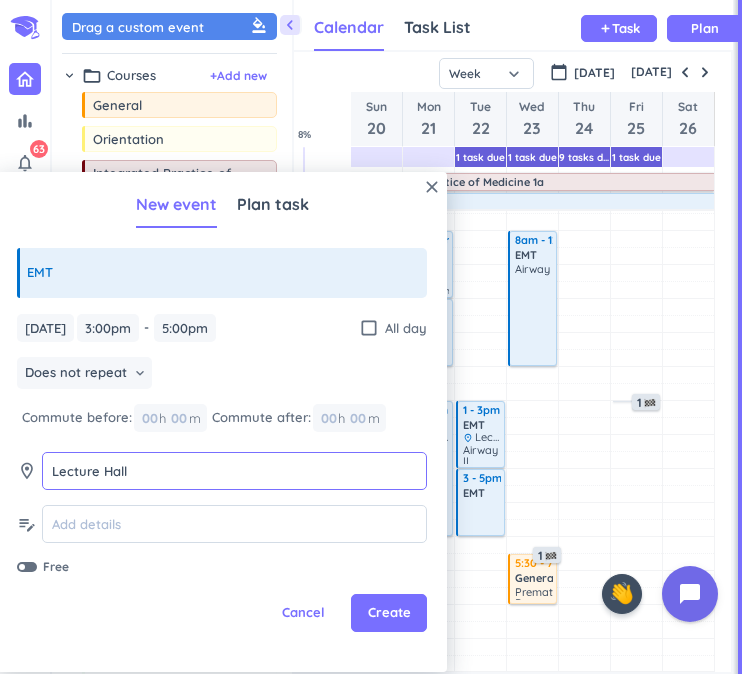 type on "Lecture Hall" 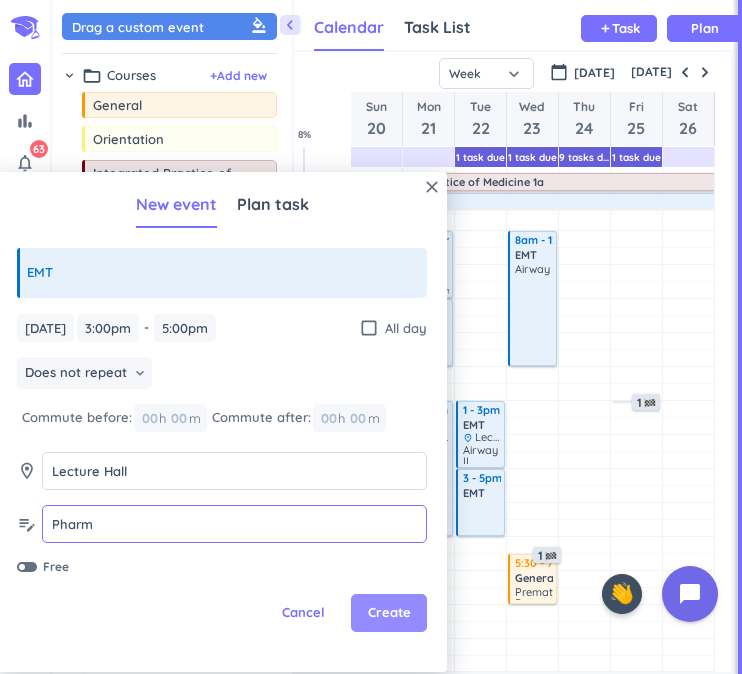 type on "Pharm" 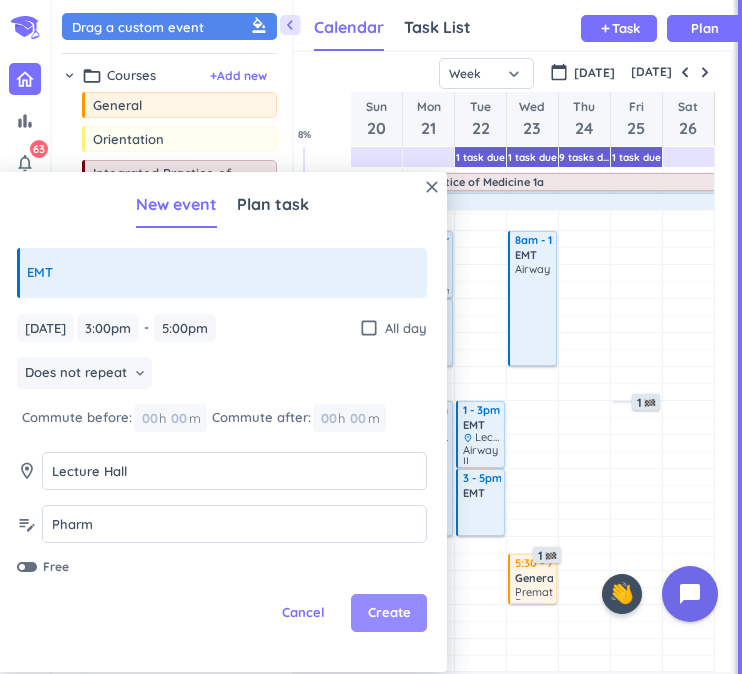 click on "Create" at bounding box center [389, 613] 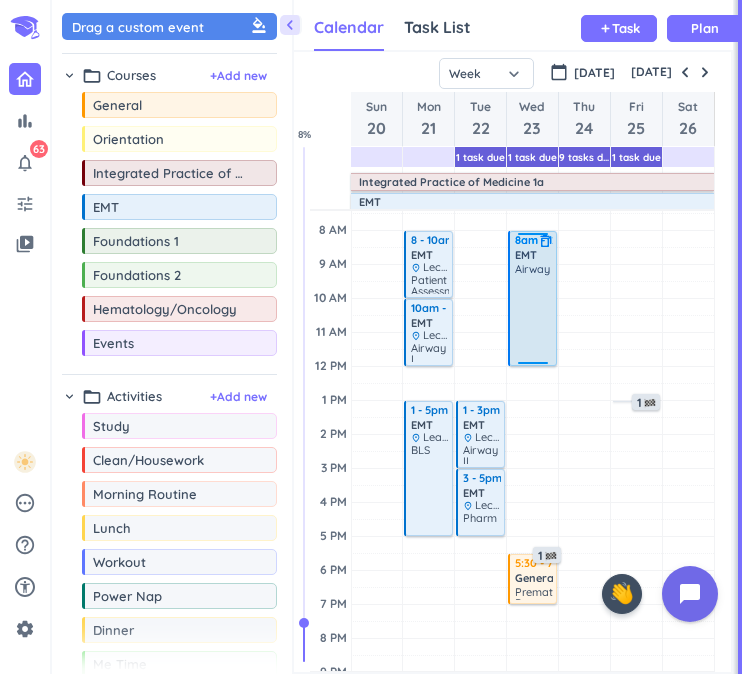 click on "Airway" at bounding box center [534, 313] 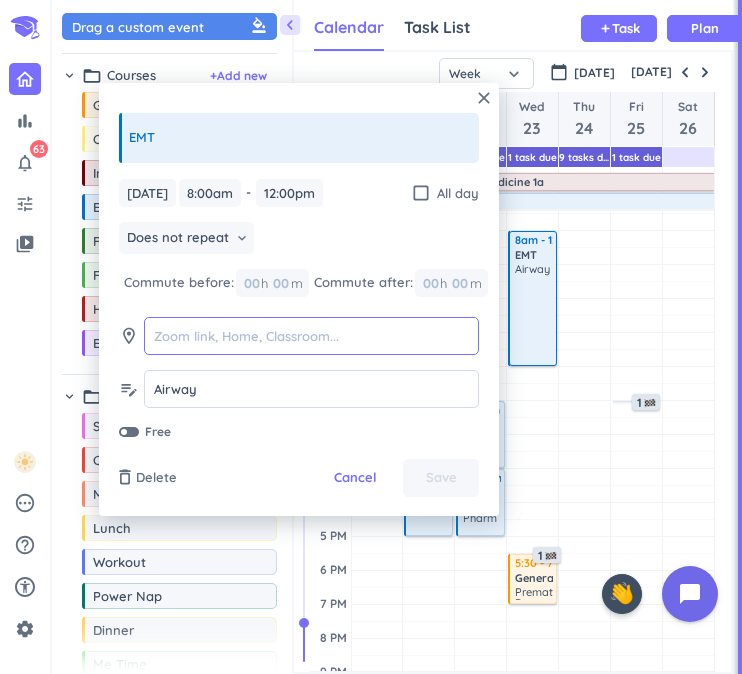 click at bounding box center [311, 336] 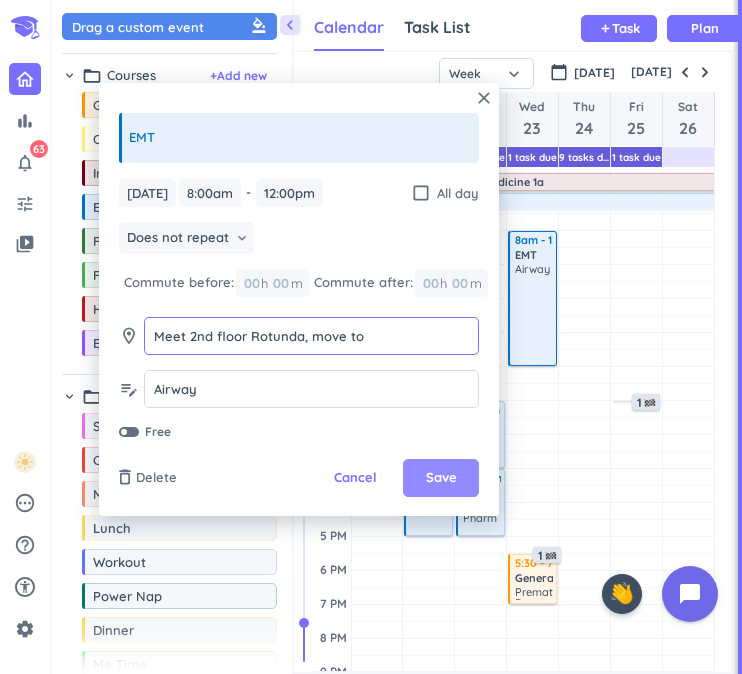 type on "Meet 2nd floor Rotunda, move to [GEOGRAPHIC_DATA]" 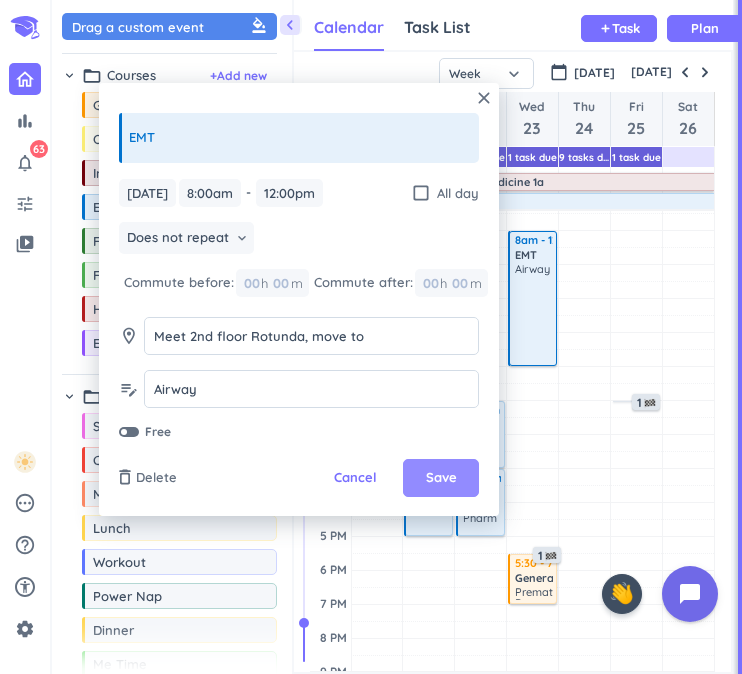 click on "Save" at bounding box center (441, 478) 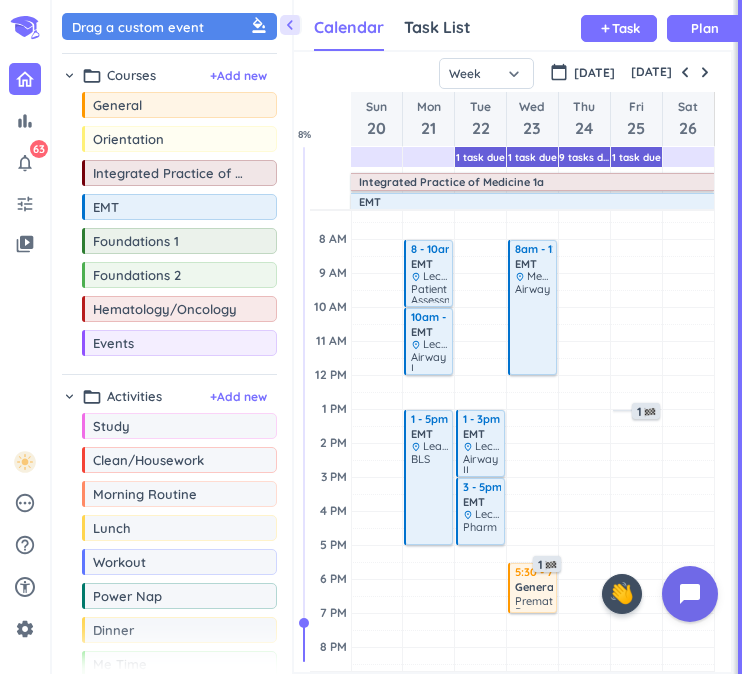 scroll, scrollTop: 111, scrollLeft: 0, axis: vertical 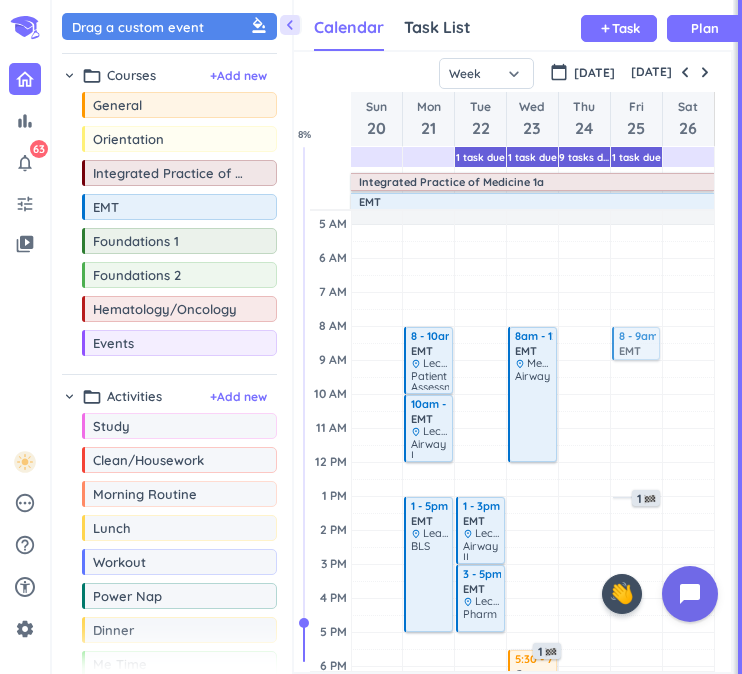 drag, startPoint x: 160, startPoint y: 211, endPoint x: 661, endPoint y: 328, distance: 514.48035 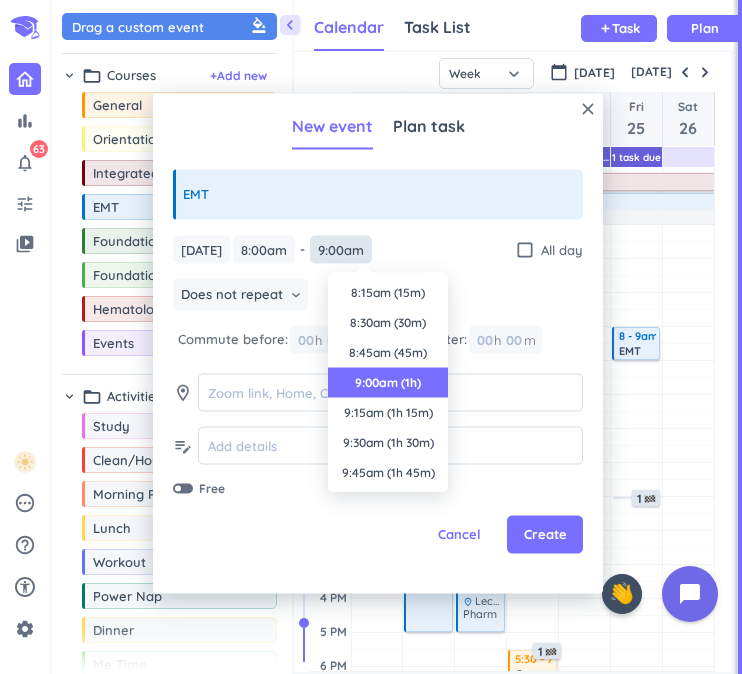 click on "9:00am" at bounding box center (341, 249) 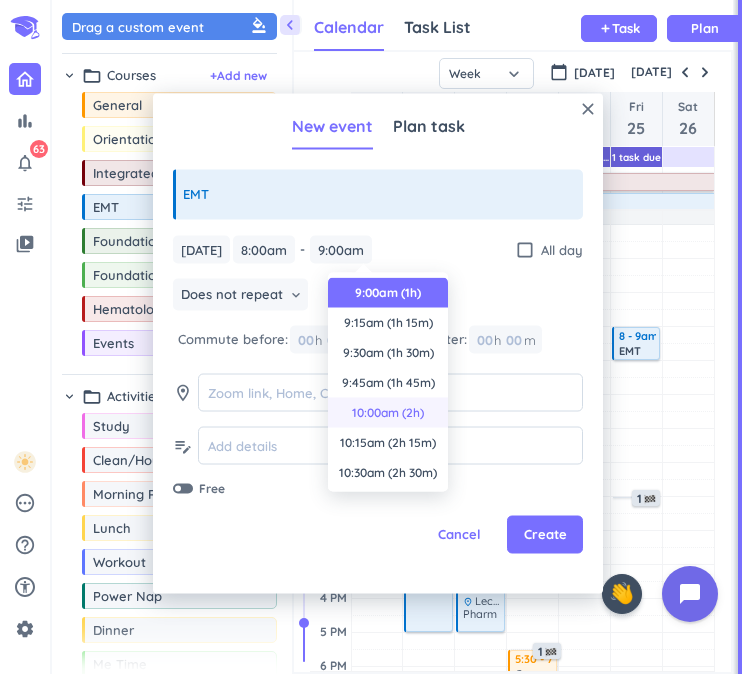 click on "10:00am (2h)" at bounding box center [388, 413] 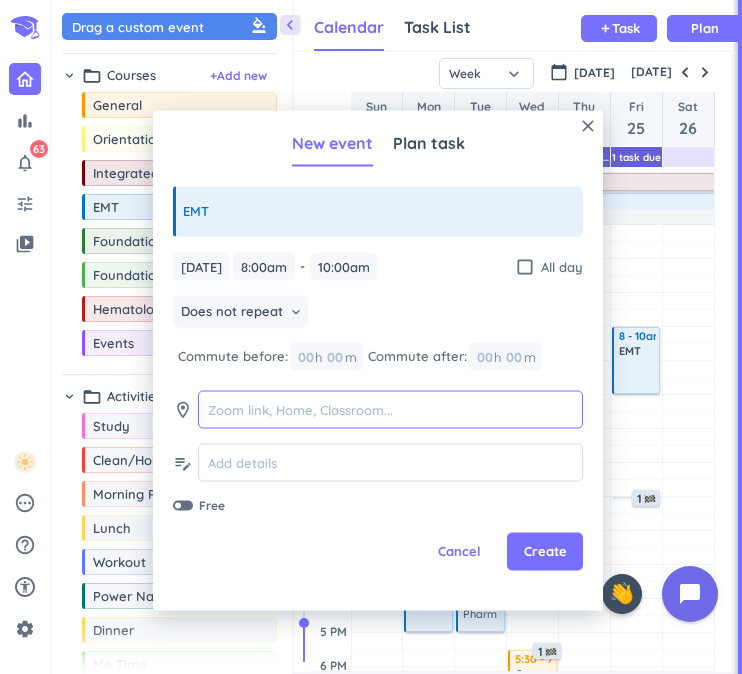 click at bounding box center [390, 409] 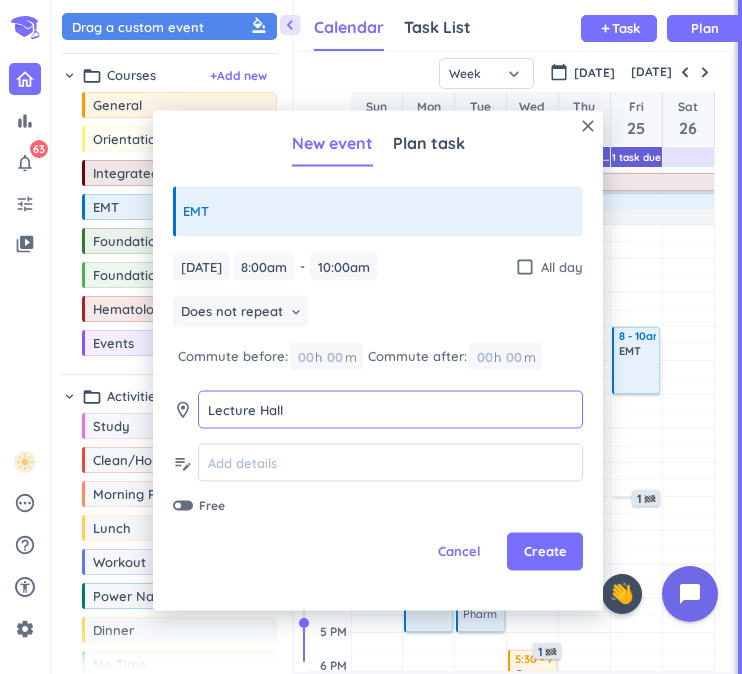 type on "Lecture Hall" 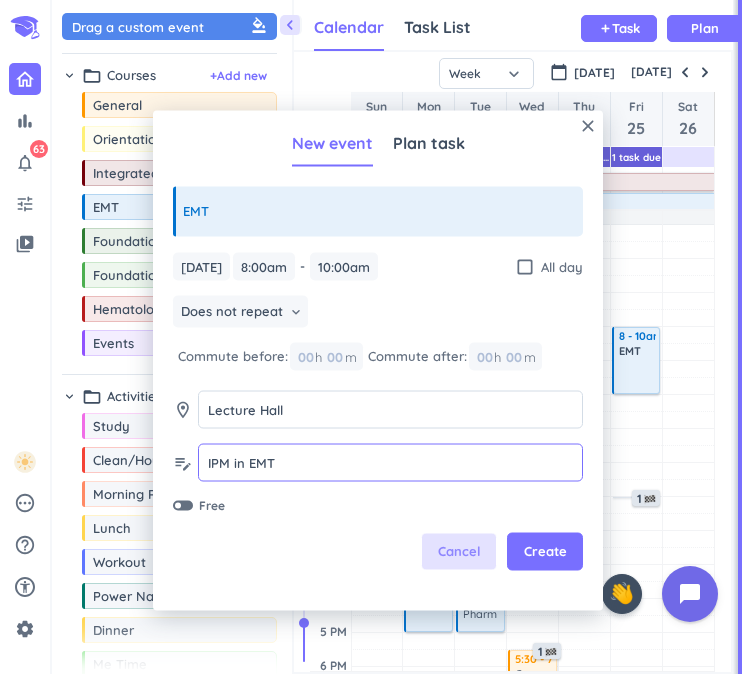 type on "IPM in EMT" 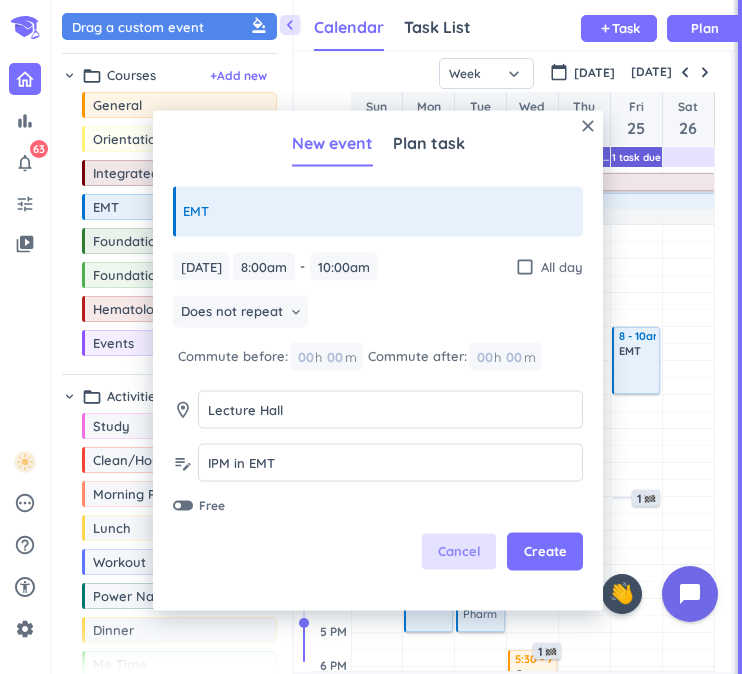 click on "Cancel" at bounding box center (459, 552) 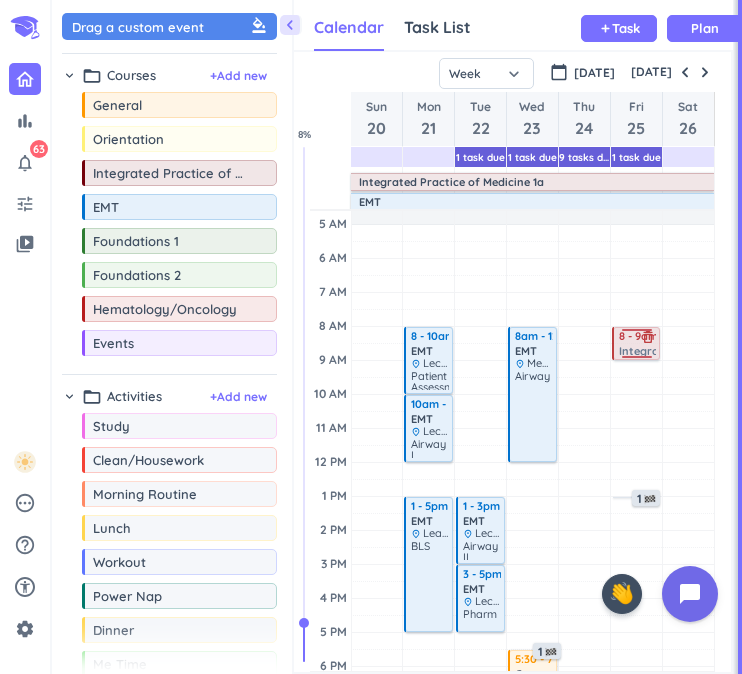drag, startPoint x: 158, startPoint y: 176, endPoint x: 658, endPoint y: 329, distance: 522.88525 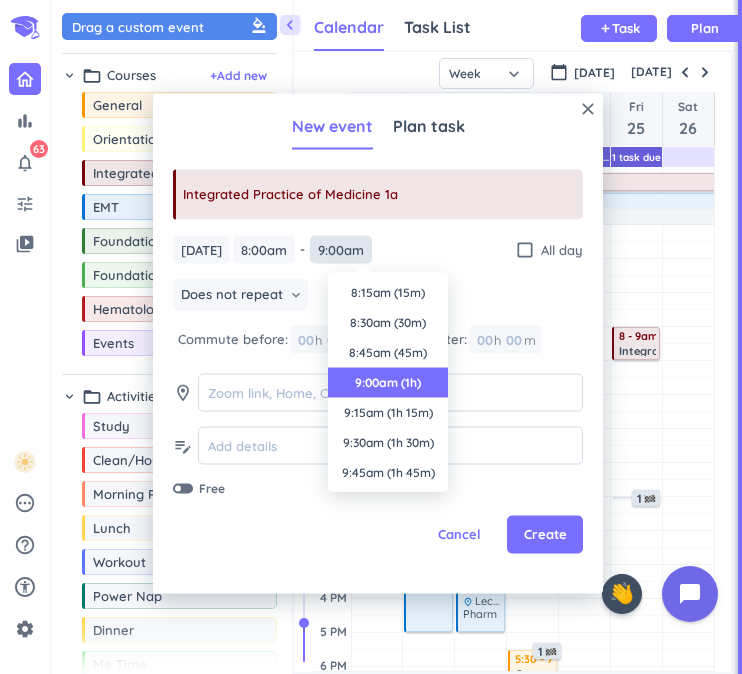 click on "9:00am" at bounding box center [341, 249] 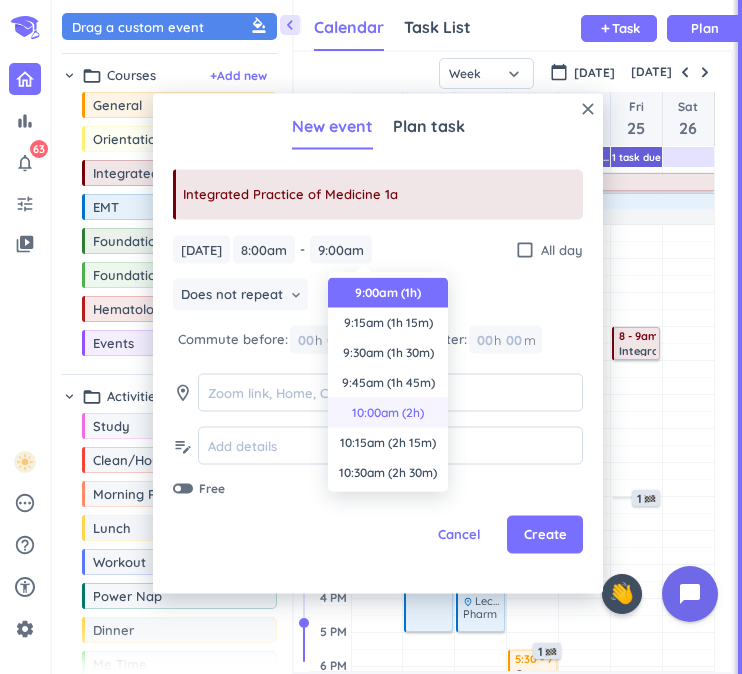 click on "10:00am (2h)" at bounding box center [388, 413] 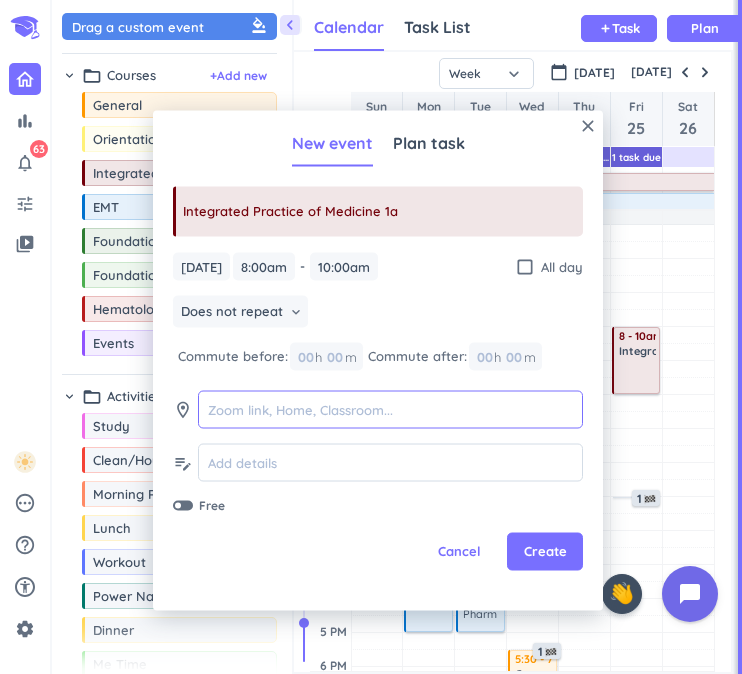click at bounding box center [390, 409] 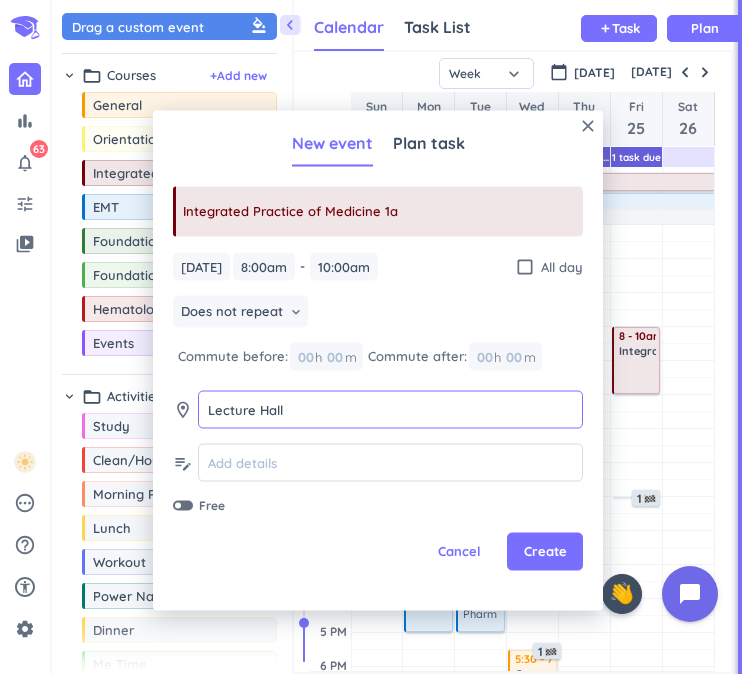 type on "Lecture Hall" 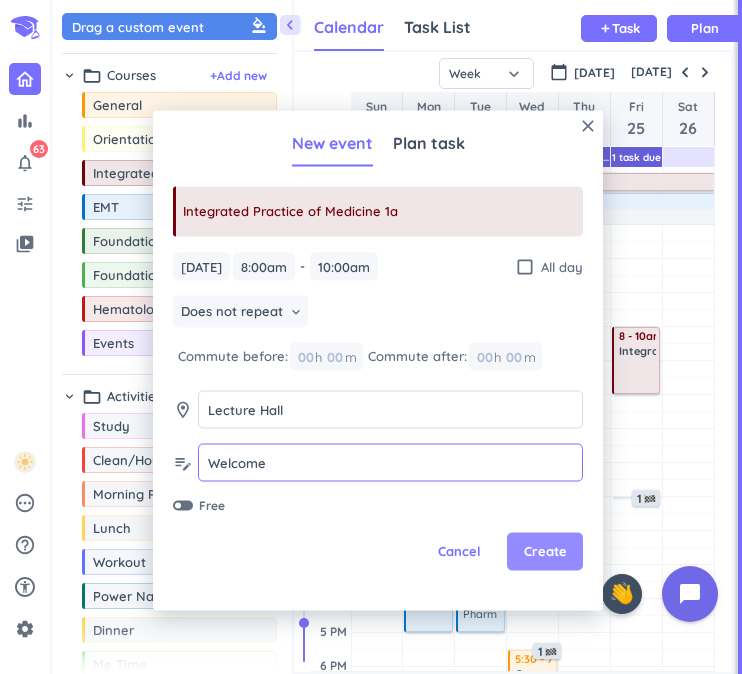 type on "Welcome" 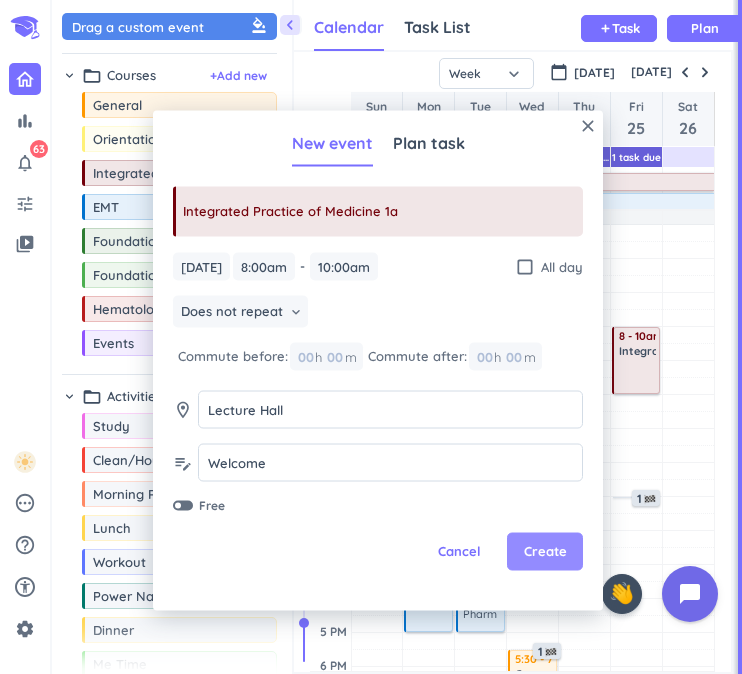 click on "Create" at bounding box center [545, 552] 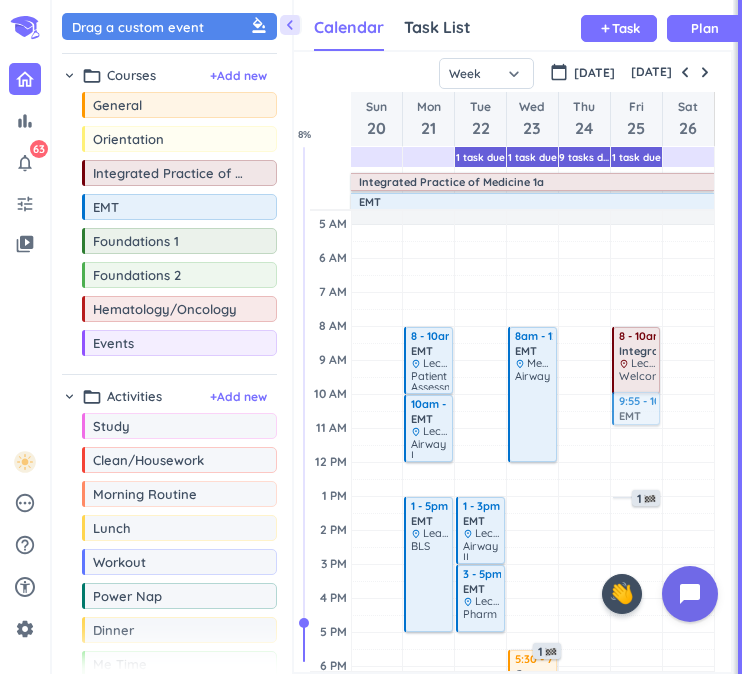 drag, startPoint x: 166, startPoint y: 206, endPoint x: 648, endPoint y: 394, distance: 517.3664 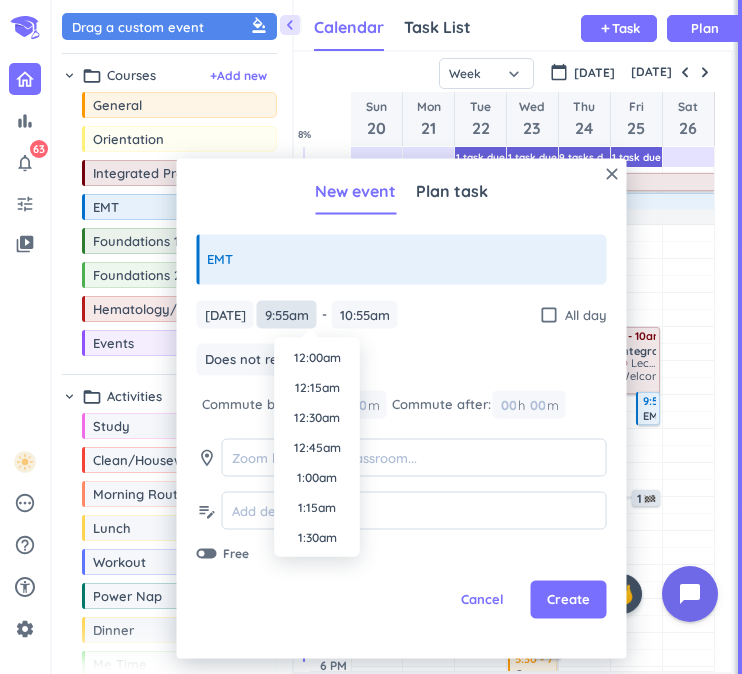 click on "9:55am" at bounding box center (287, 314) 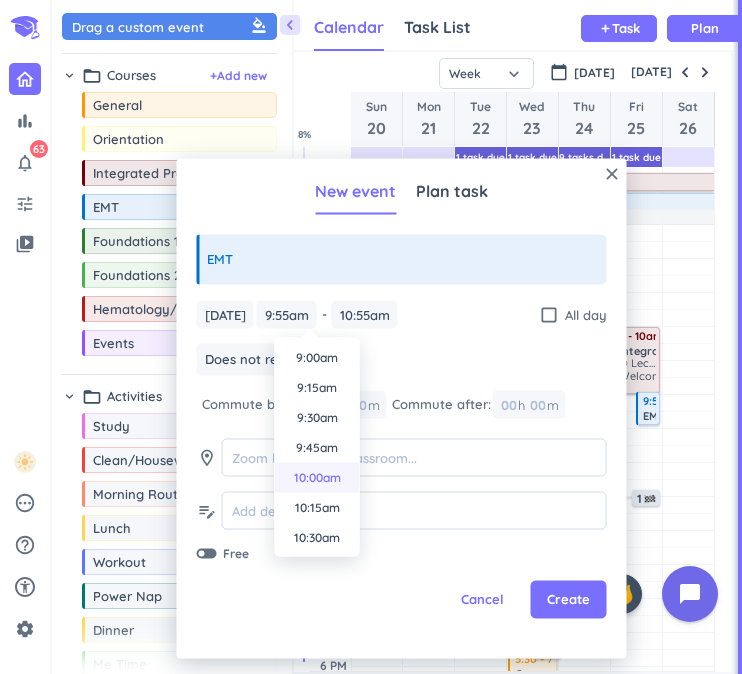 click on "10:00am" at bounding box center [317, 478] 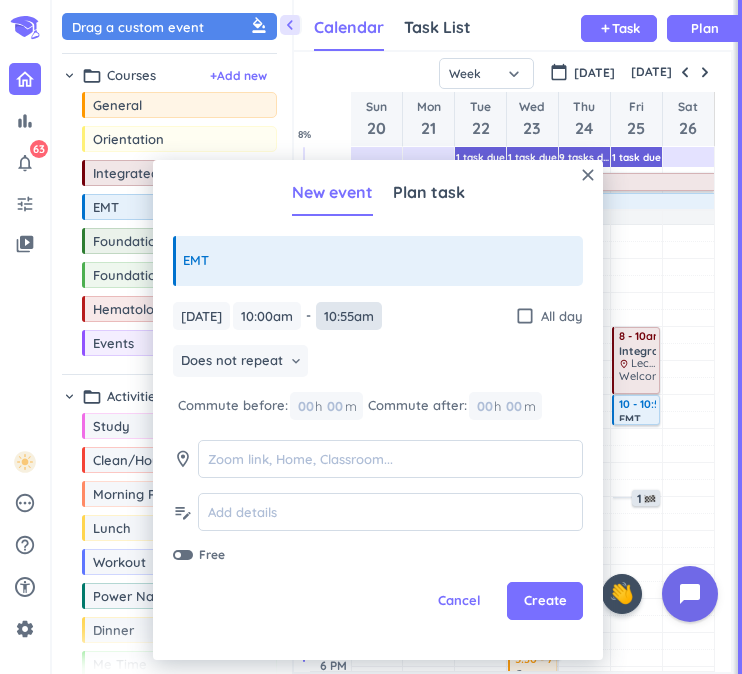 click on "10:55am" at bounding box center [349, 316] 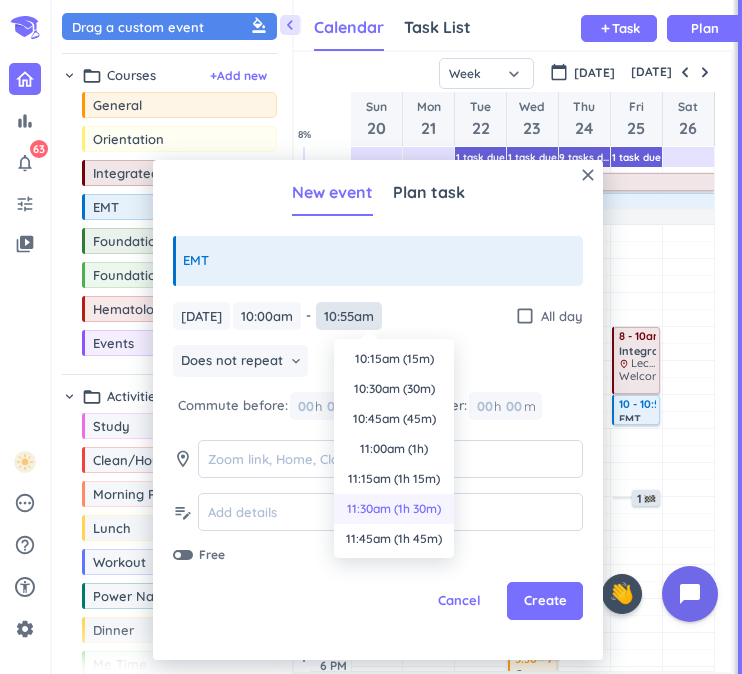scroll, scrollTop: 46, scrollLeft: 0, axis: vertical 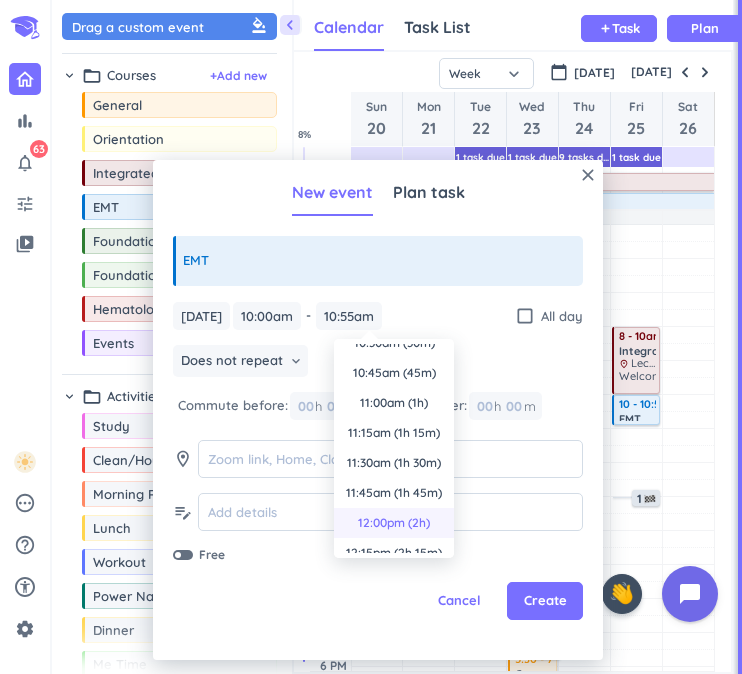 click on "12:00pm (2h)" at bounding box center [394, 523] 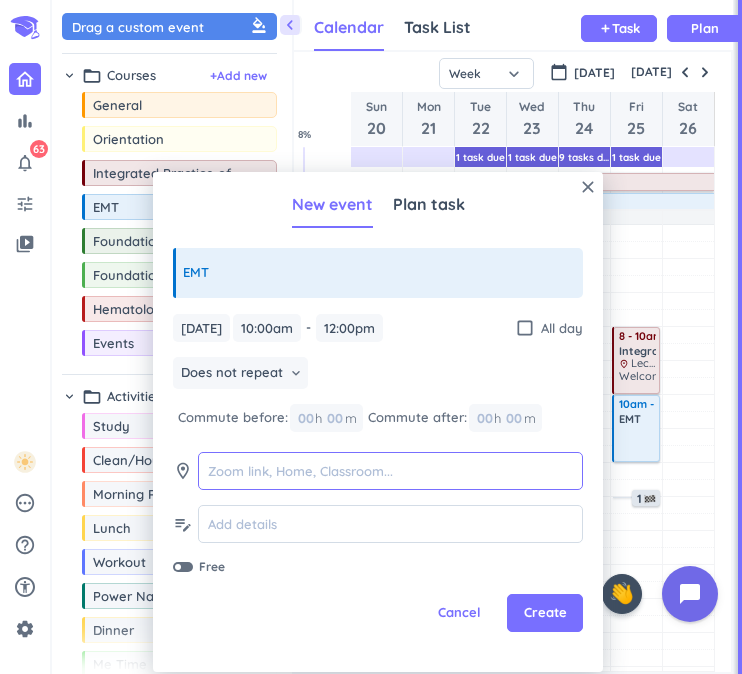 click at bounding box center [390, 471] 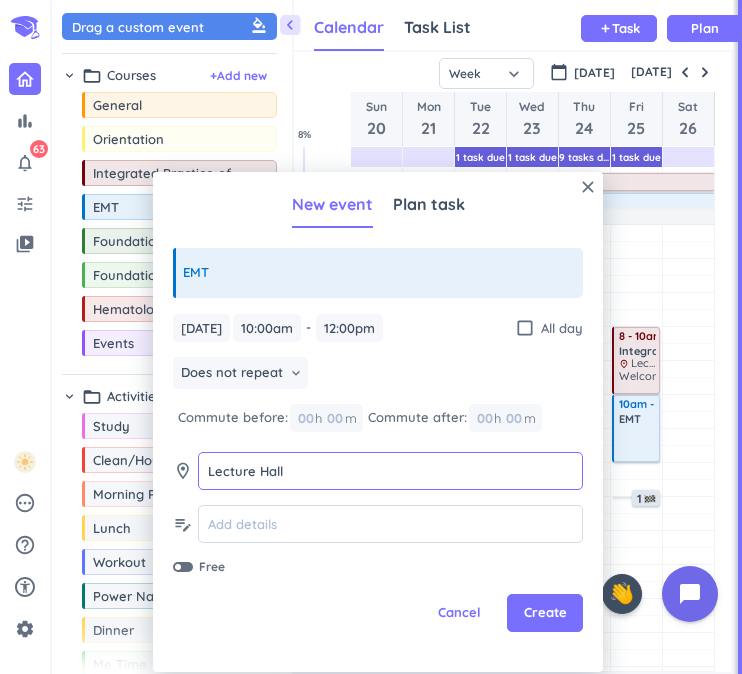 type on "Lecture Hall" 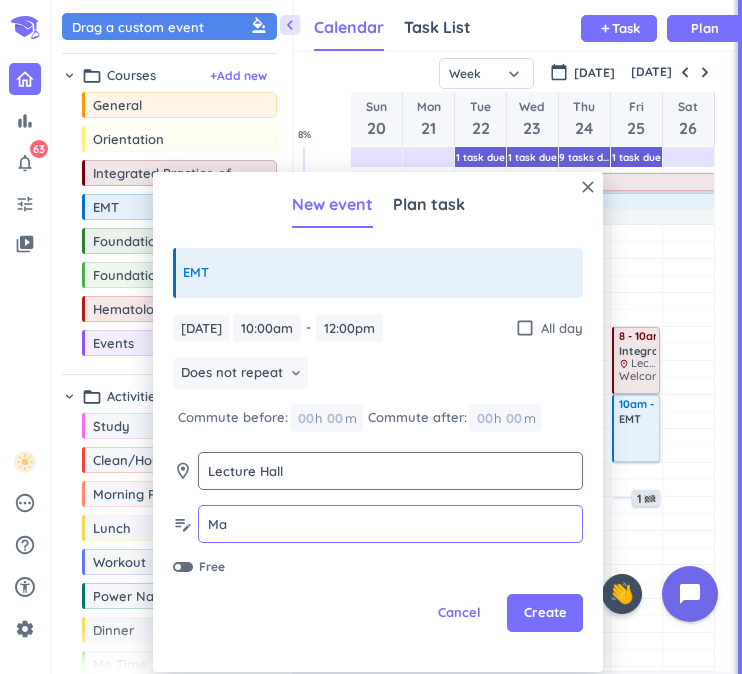 type on "M" 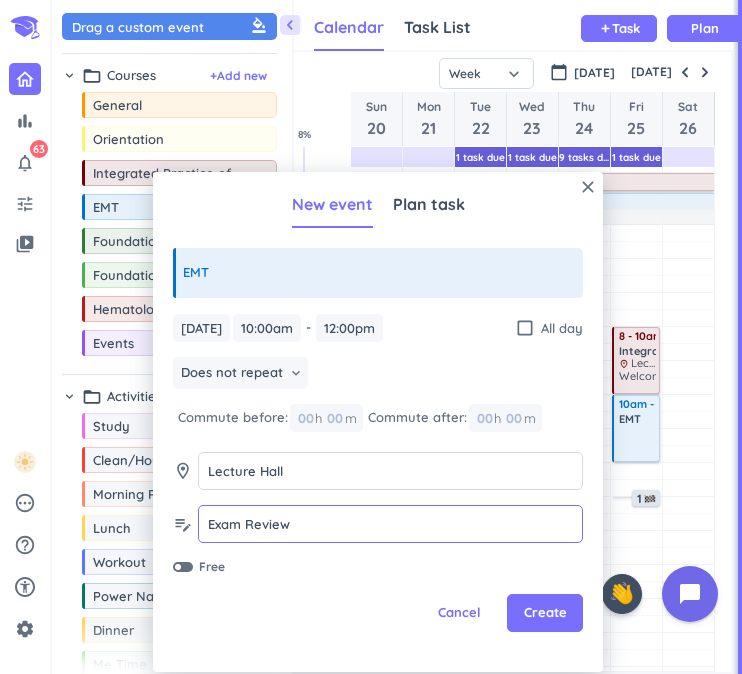 click on "Exam Review" at bounding box center (390, 524) 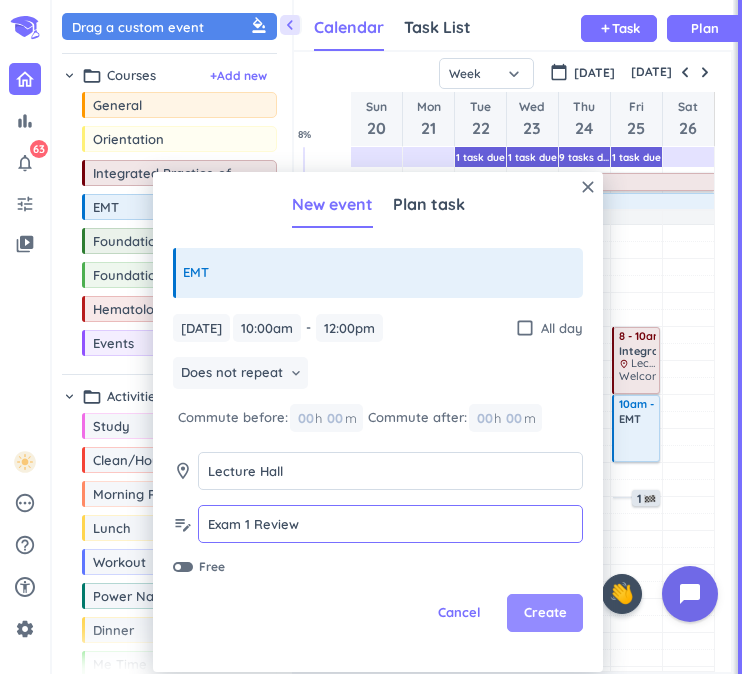 type on "Exam 1 Review" 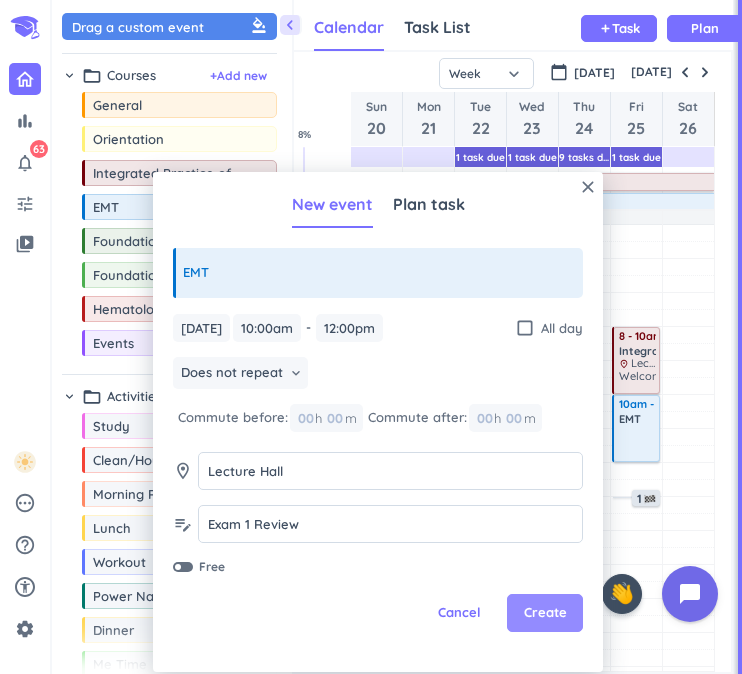 click on "Create" at bounding box center [545, 613] 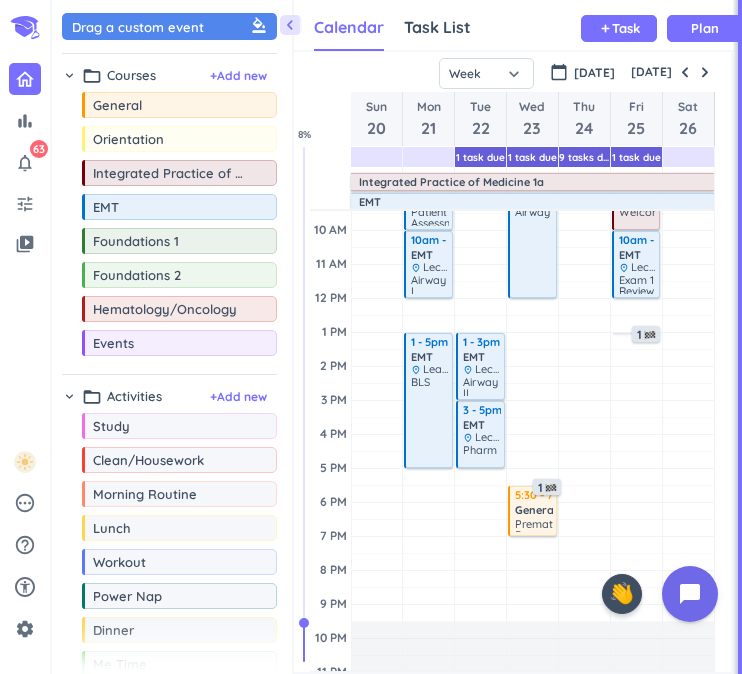 scroll, scrollTop: 198, scrollLeft: 0, axis: vertical 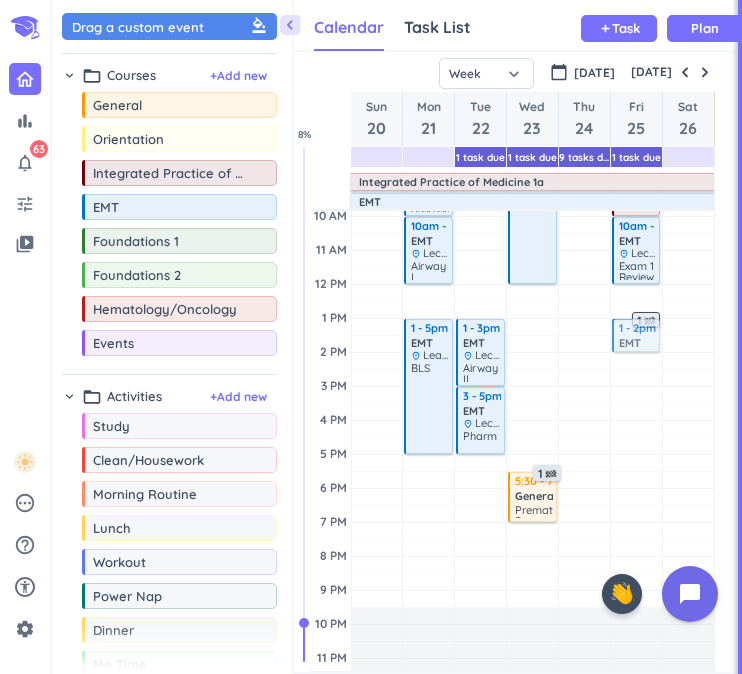 drag, startPoint x: 141, startPoint y: 209, endPoint x: 650, endPoint y: 323, distance: 521.61 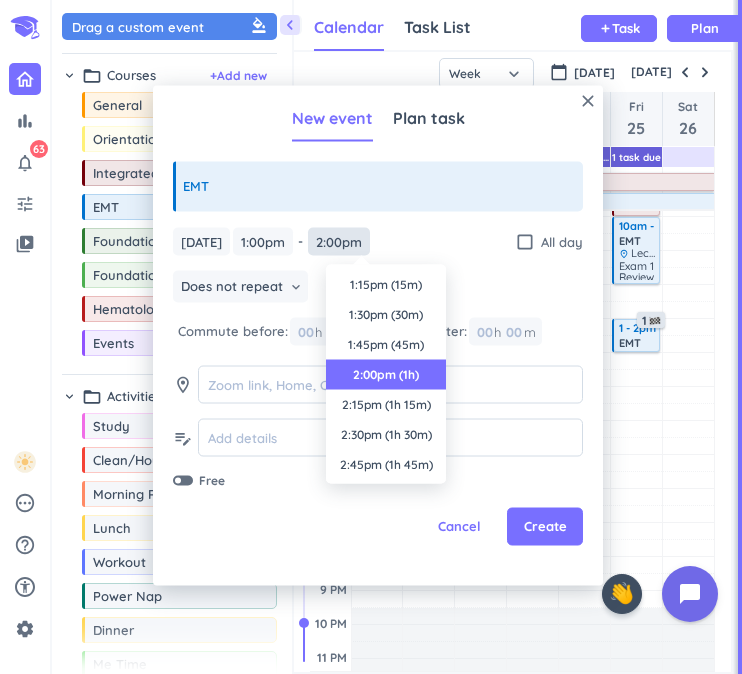 scroll, scrollTop: 90, scrollLeft: 0, axis: vertical 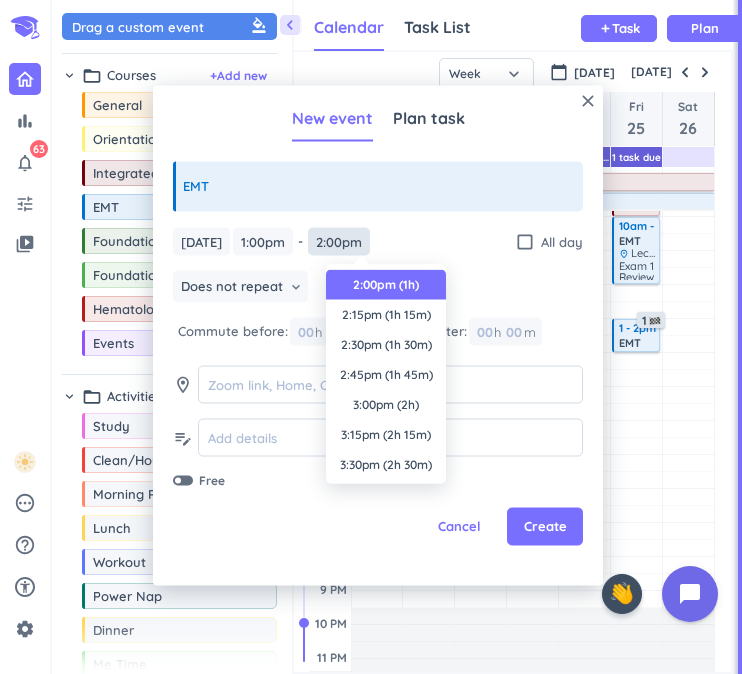 click on "2:00pm" at bounding box center [339, 241] 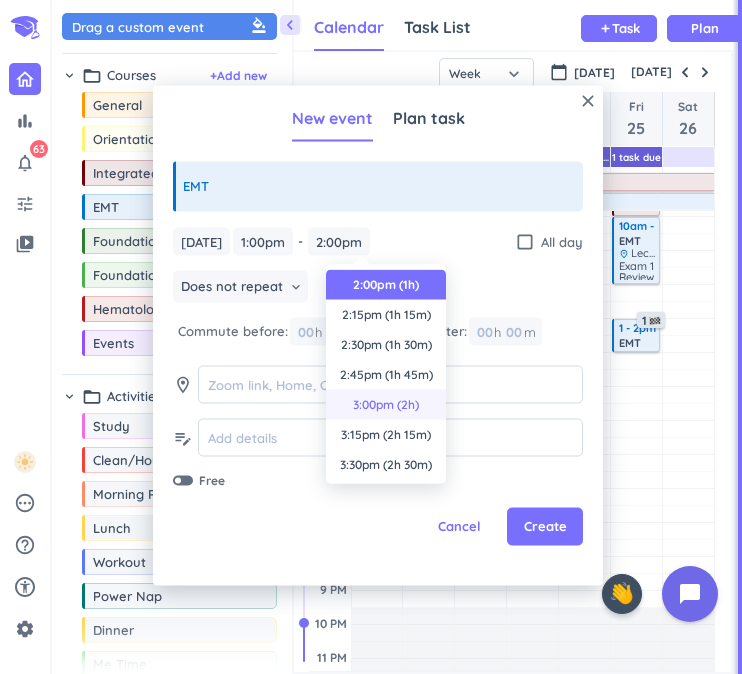 click on "3:00pm (2h)" at bounding box center (386, 405) 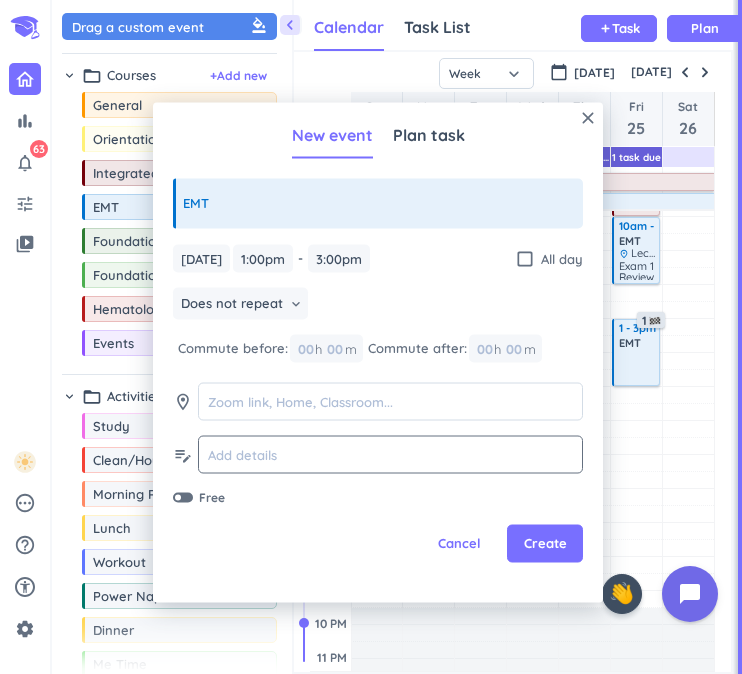 click 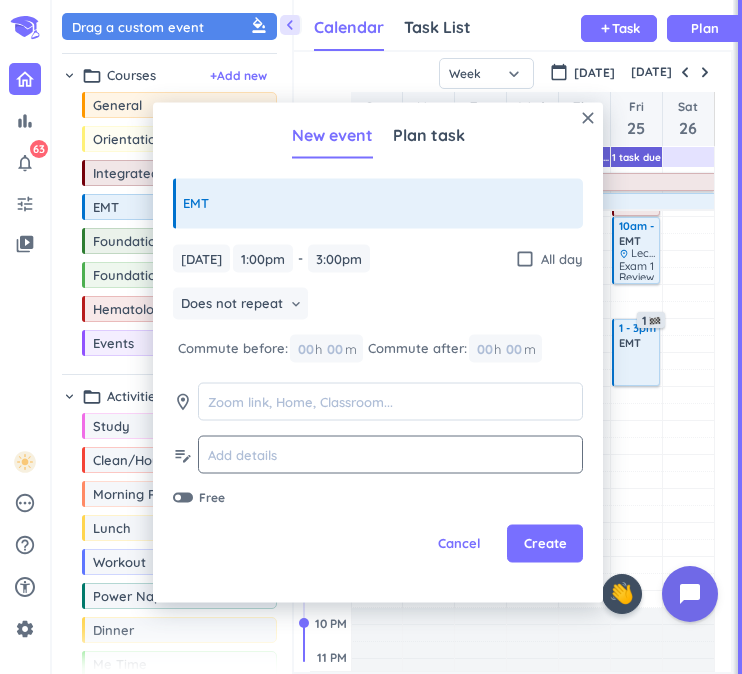 click 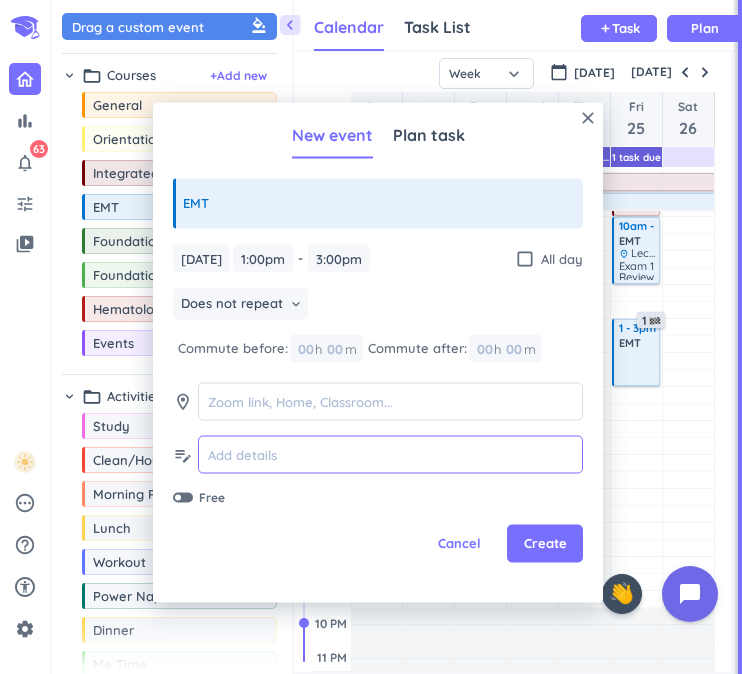 click at bounding box center (390, 454) 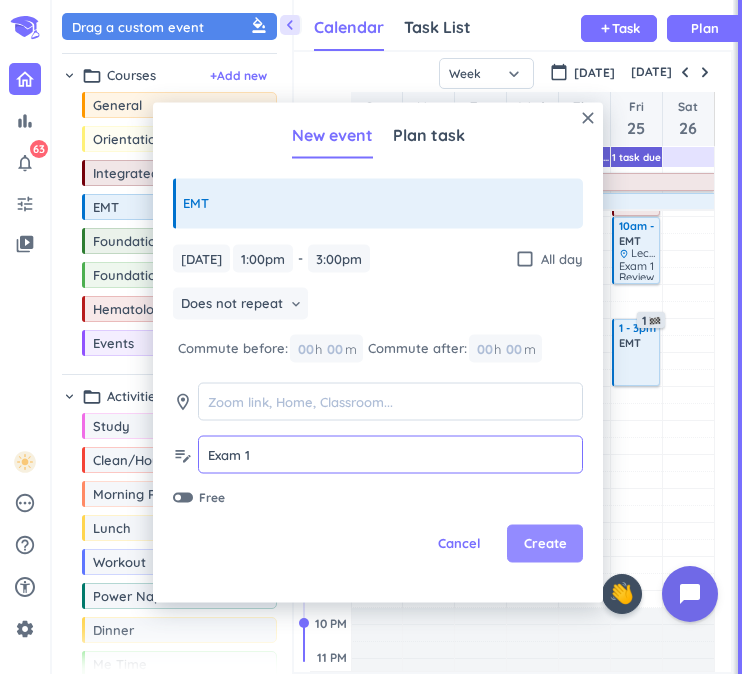 type on "Exam 1" 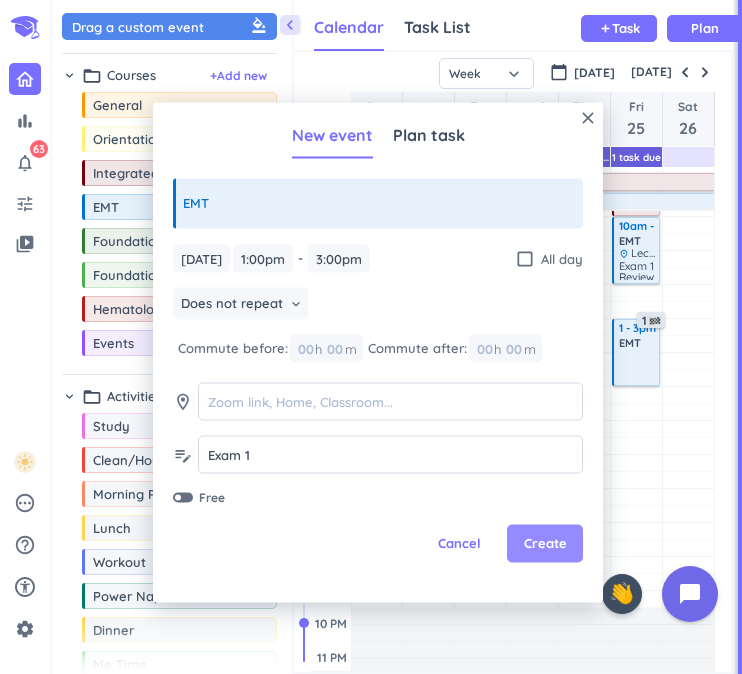 click on "Create" at bounding box center [545, 544] 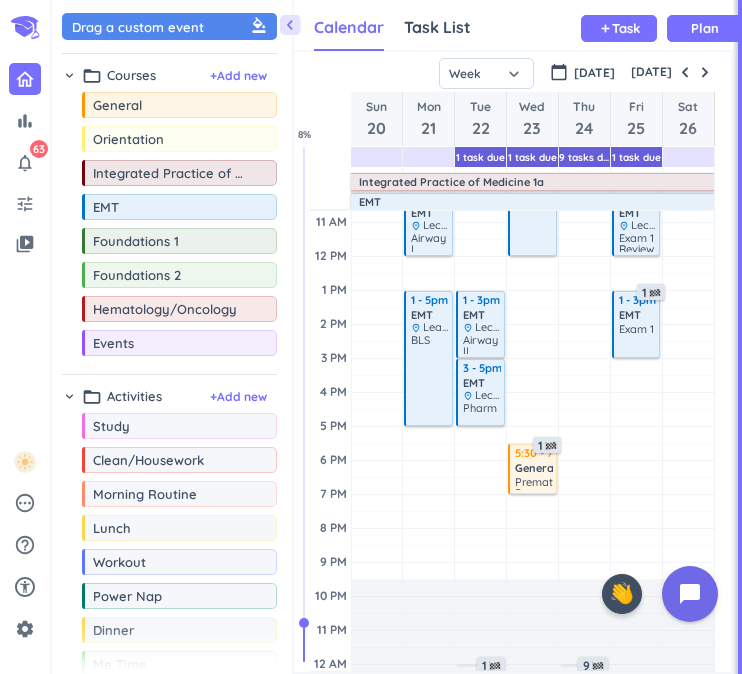 scroll, scrollTop: 247, scrollLeft: 0, axis: vertical 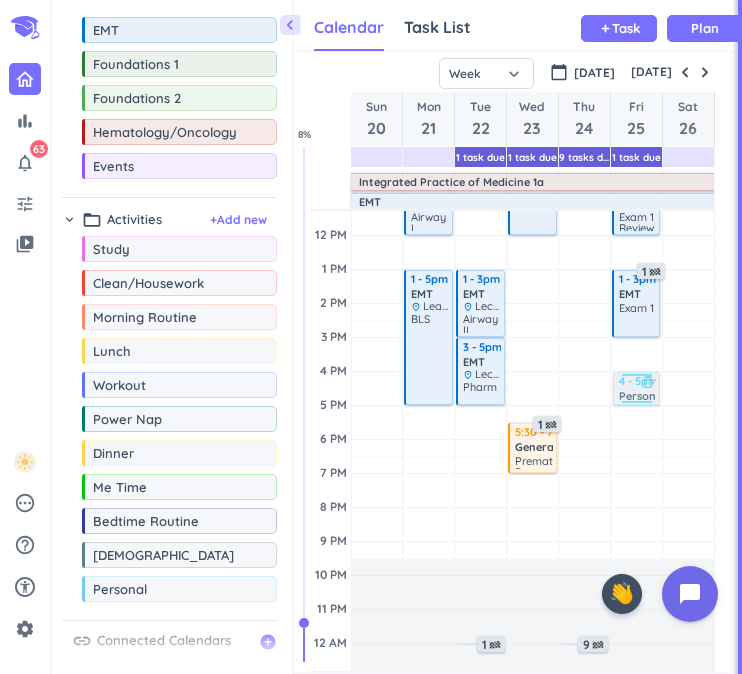 drag, startPoint x: 145, startPoint y: 591, endPoint x: 652, endPoint y: 374, distance: 551.48706 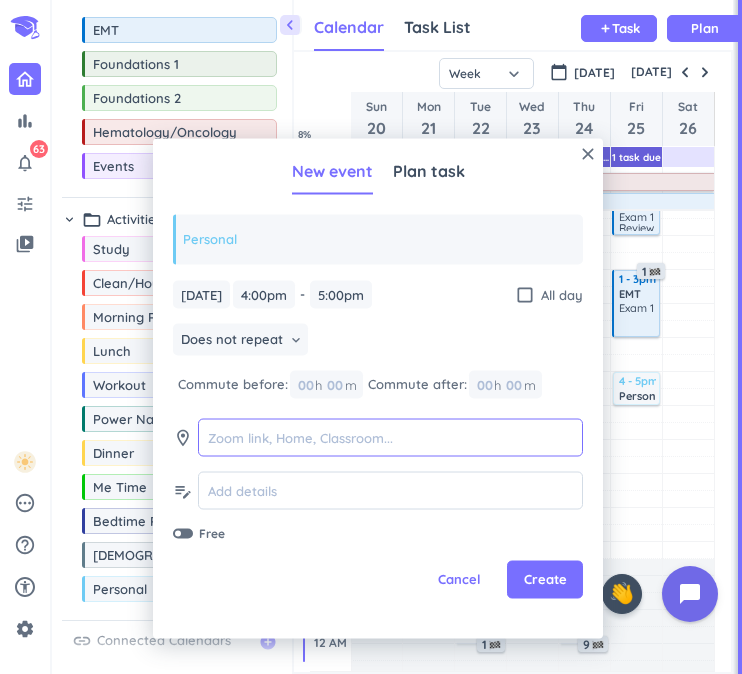 click at bounding box center [390, 437] 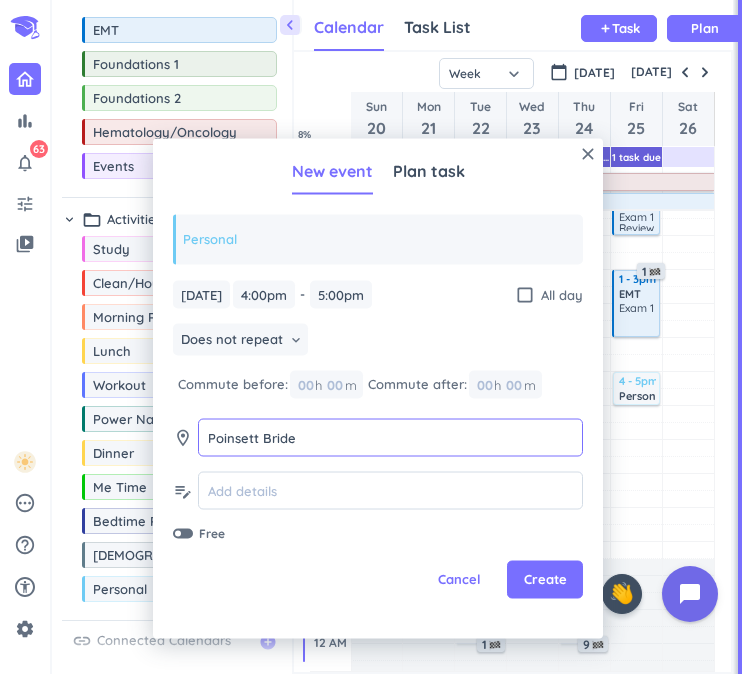 type on "Poinsett Bride" 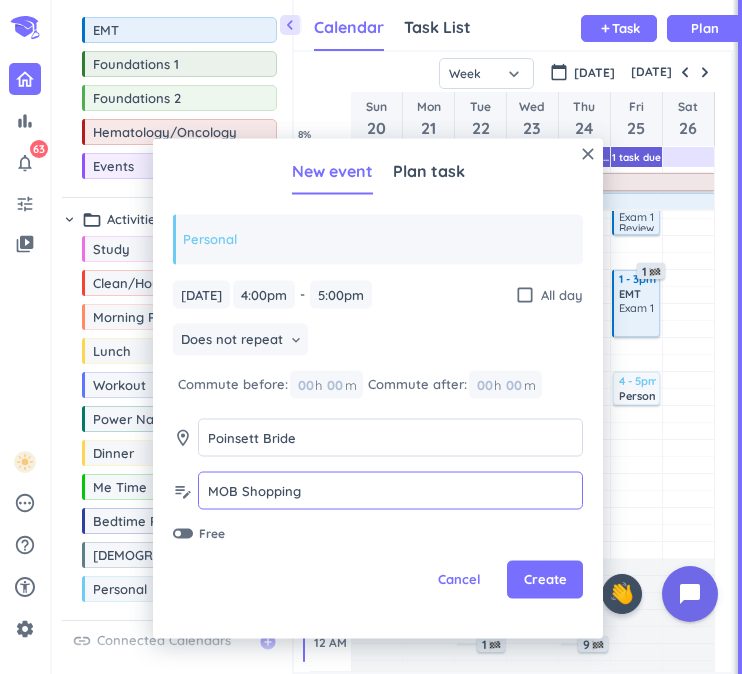 type on "MOB Shopping" 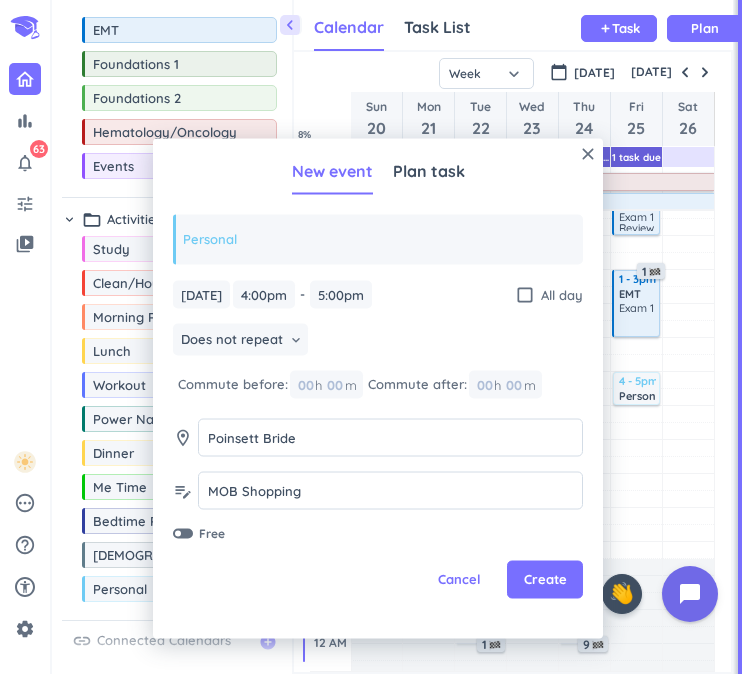 click on "close New event Plan task Personal [DATE] [DATE]   4:00pm 4:00pm - 5:00pm 5:00pm check_box_outline_blank All day Does not repeat keyboard_arrow_down Commute before: 00 h 00 m Commute after: 00 h 00 m room Poinsett Bride Poinsett Bride edit_note MOB Shopping MOB Shopping Free Cancel Create" at bounding box center [378, 389] 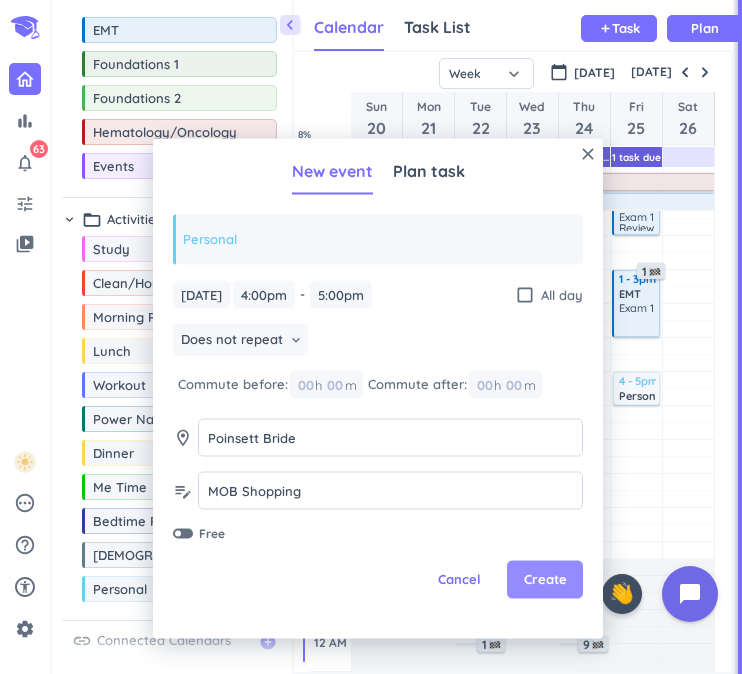 click on "Create" at bounding box center (545, 580) 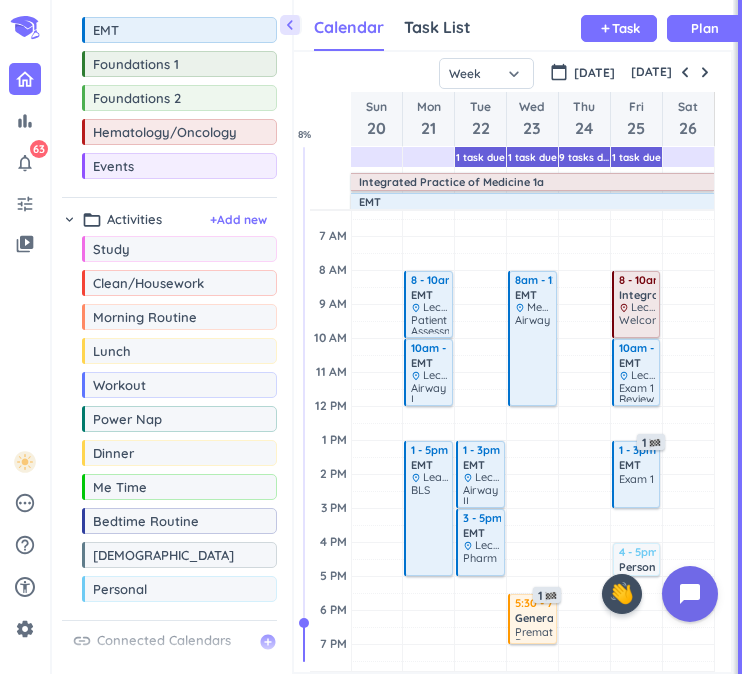 scroll, scrollTop: 40, scrollLeft: 0, axis: vertical 